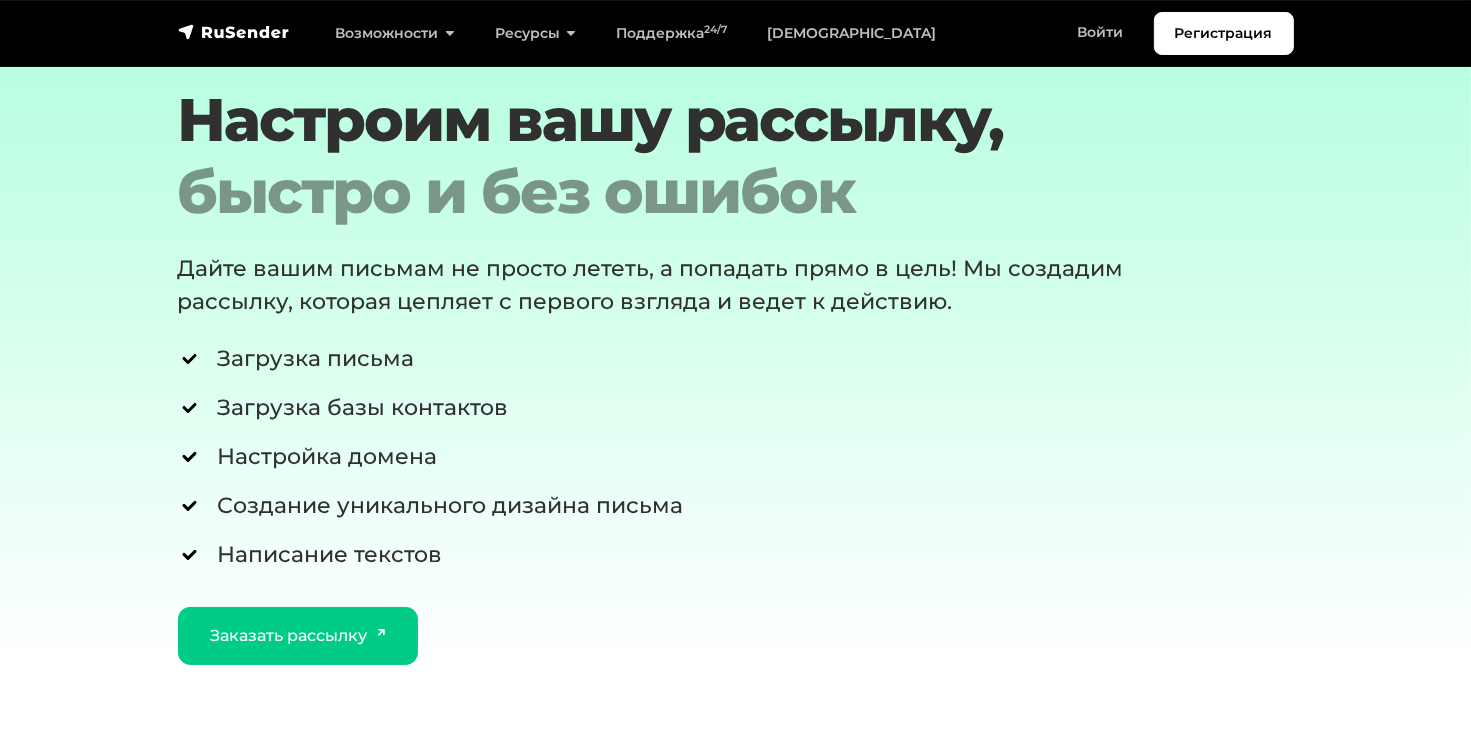 scroll, scrollTop: 6900, scrollLeft: 0, axis: vertical 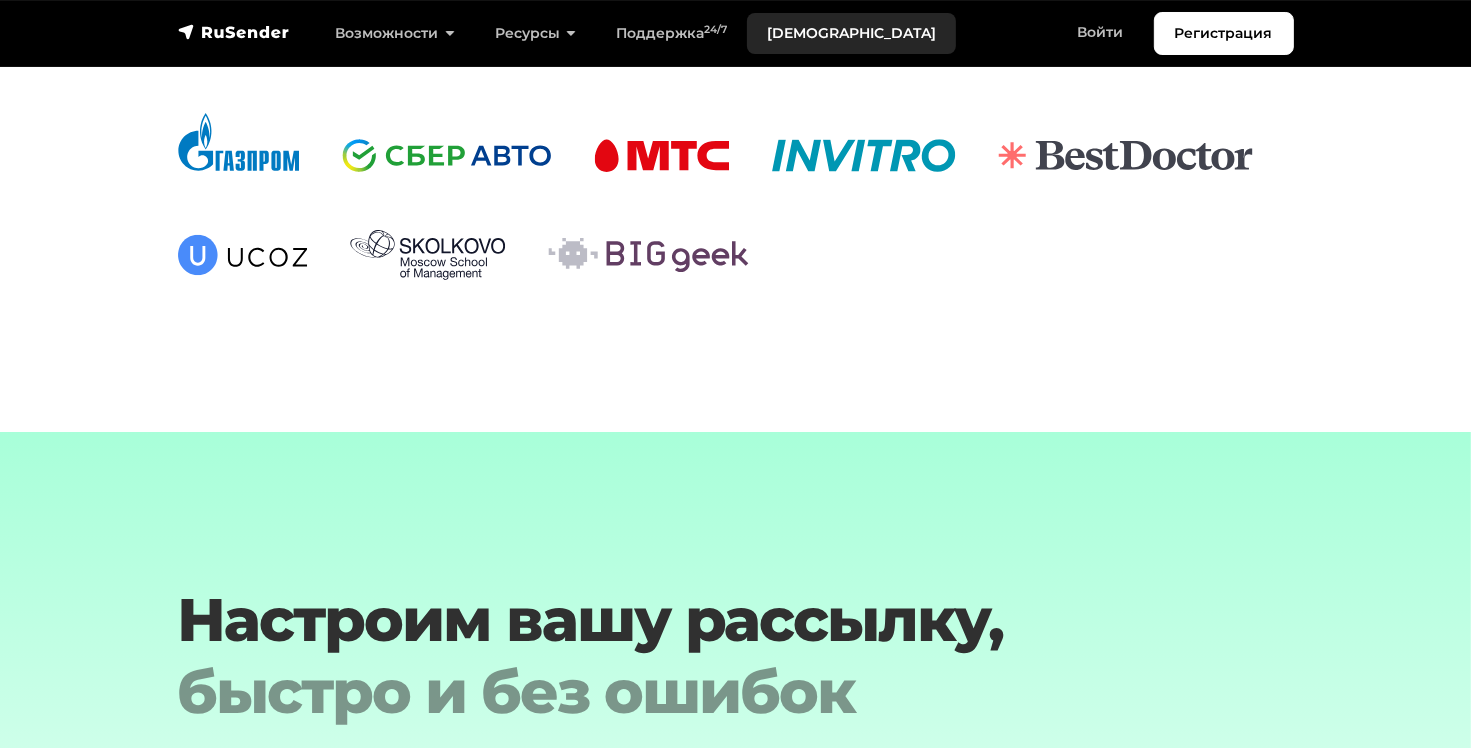 click on "[DEMOGRAPHIC_DATA]" at bounding box center [851, 33] 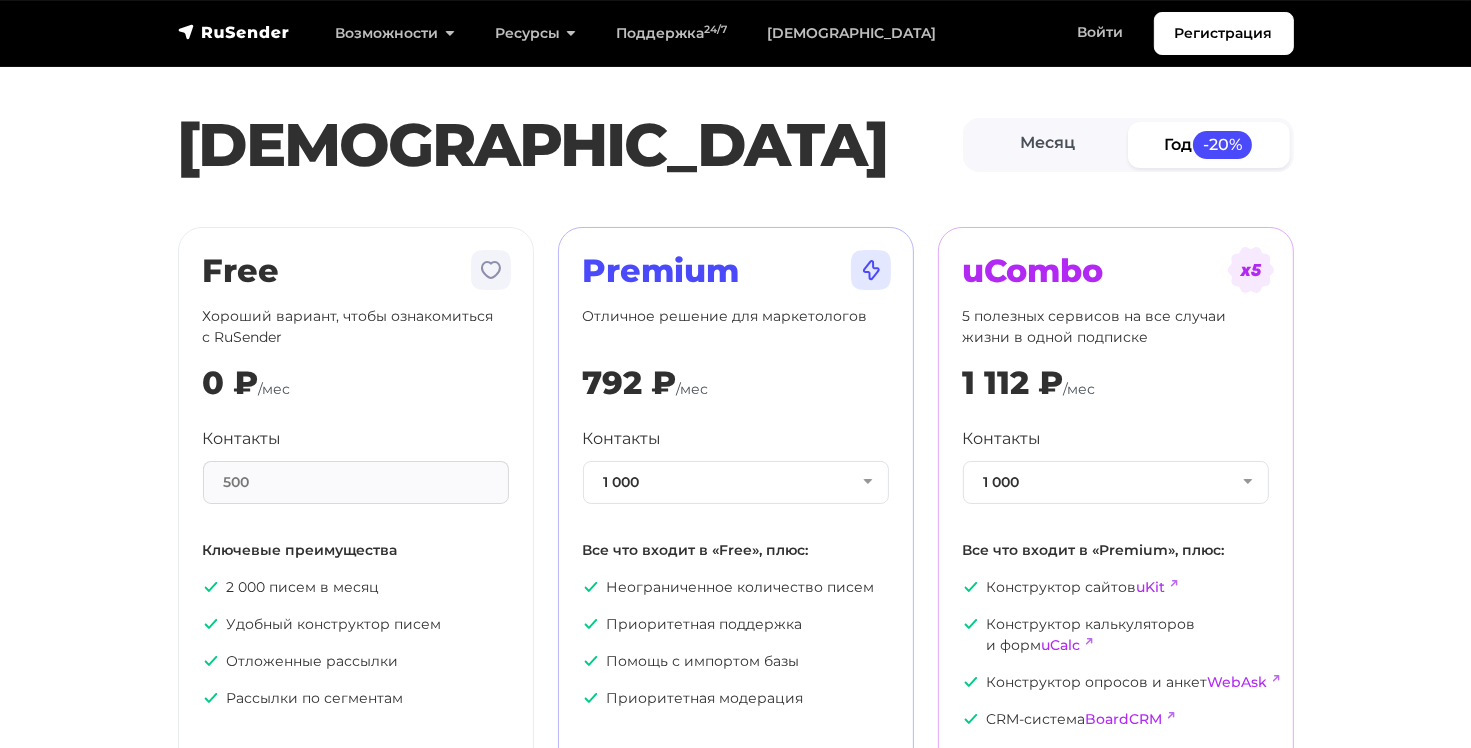 scroll, scrollTop: 100, scrollLeft: 0, axis: vertical 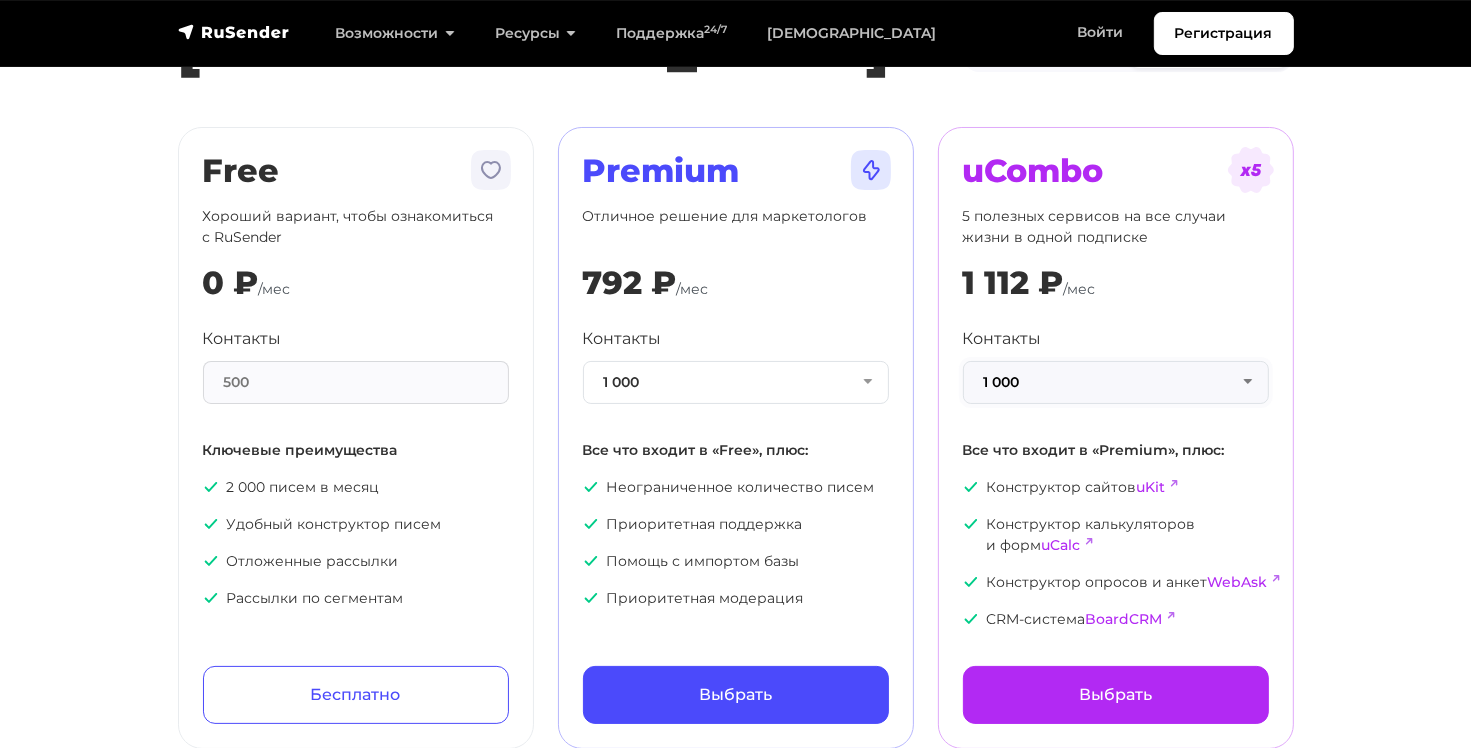 click on "1 000" at bounding box center (1116, 382) 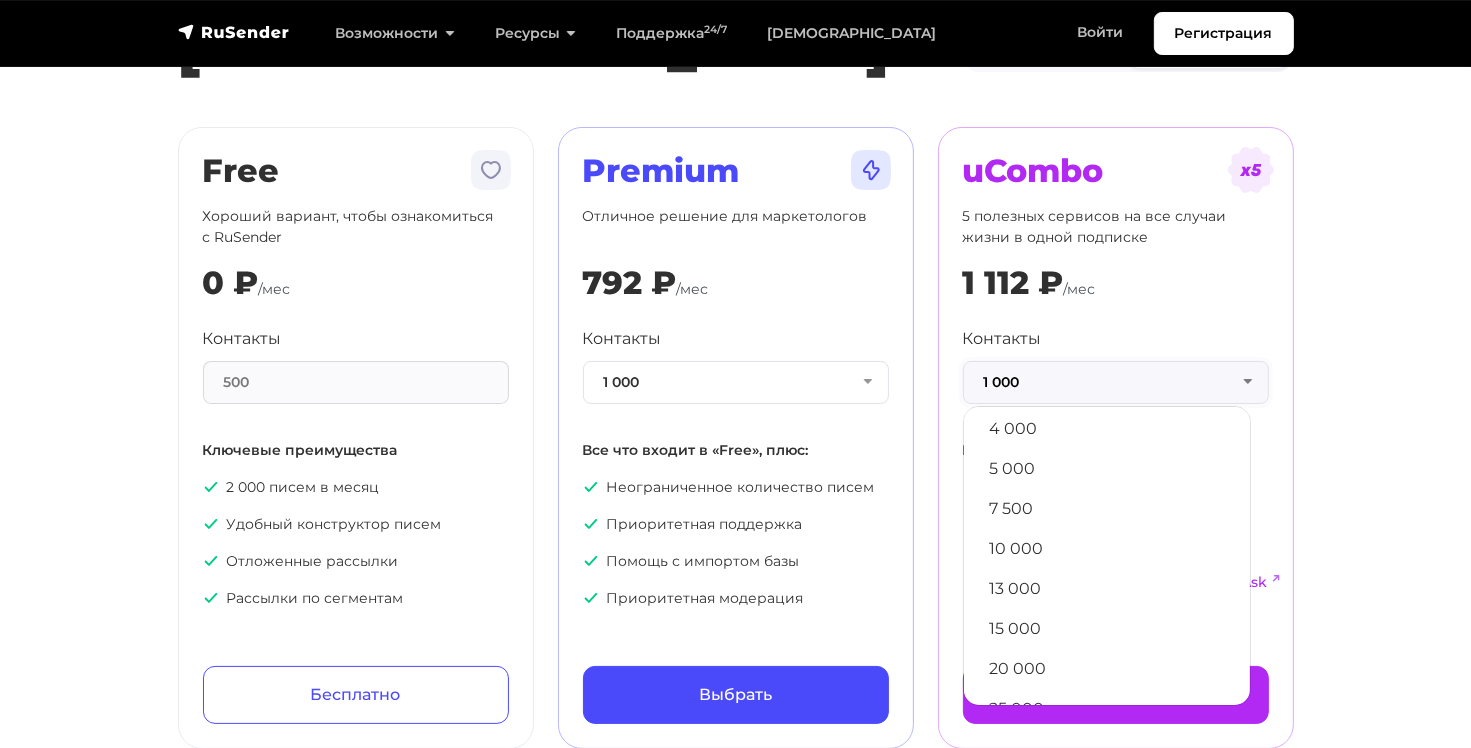 scroll, scrollTop: 124, scrollLeft: 0, axis: vertical 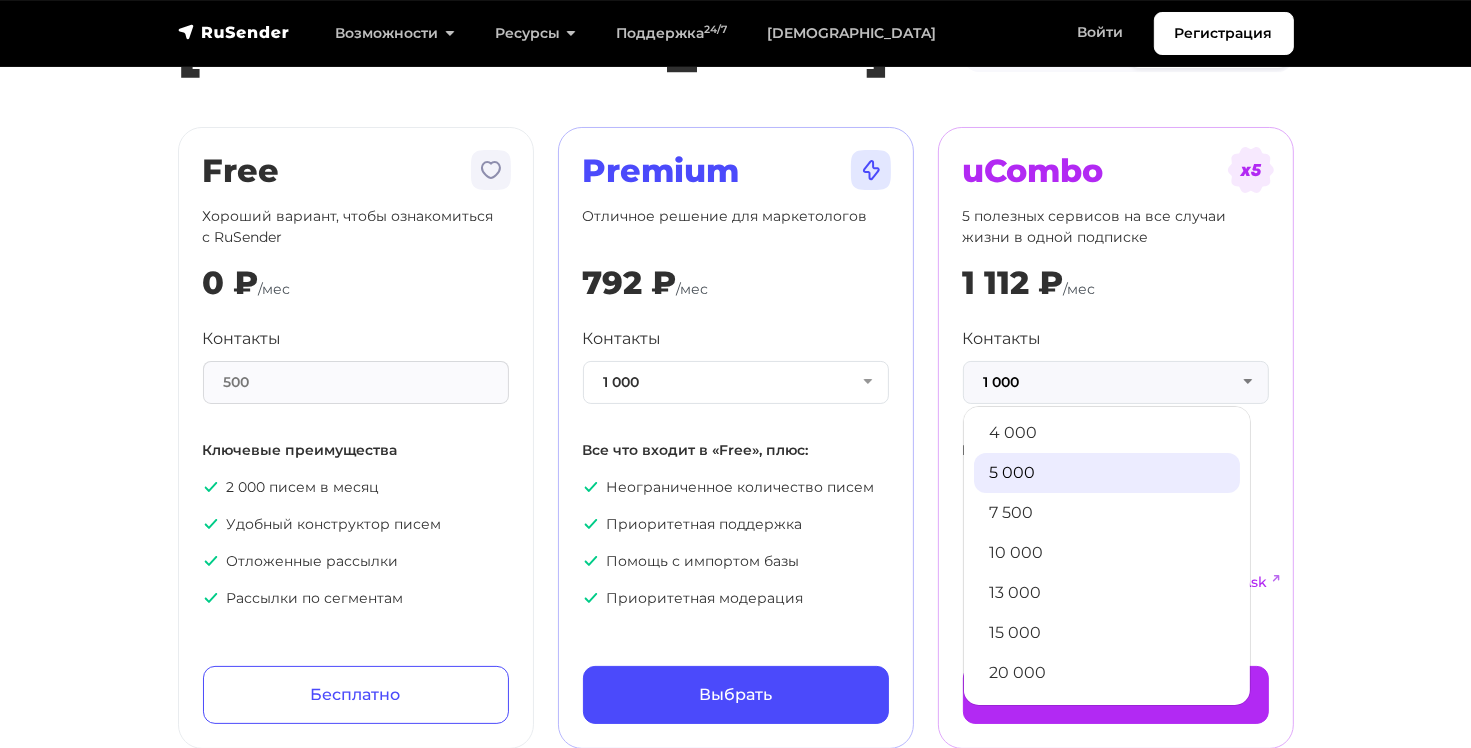 click on "5 000" at bounding box center [1107, 473] 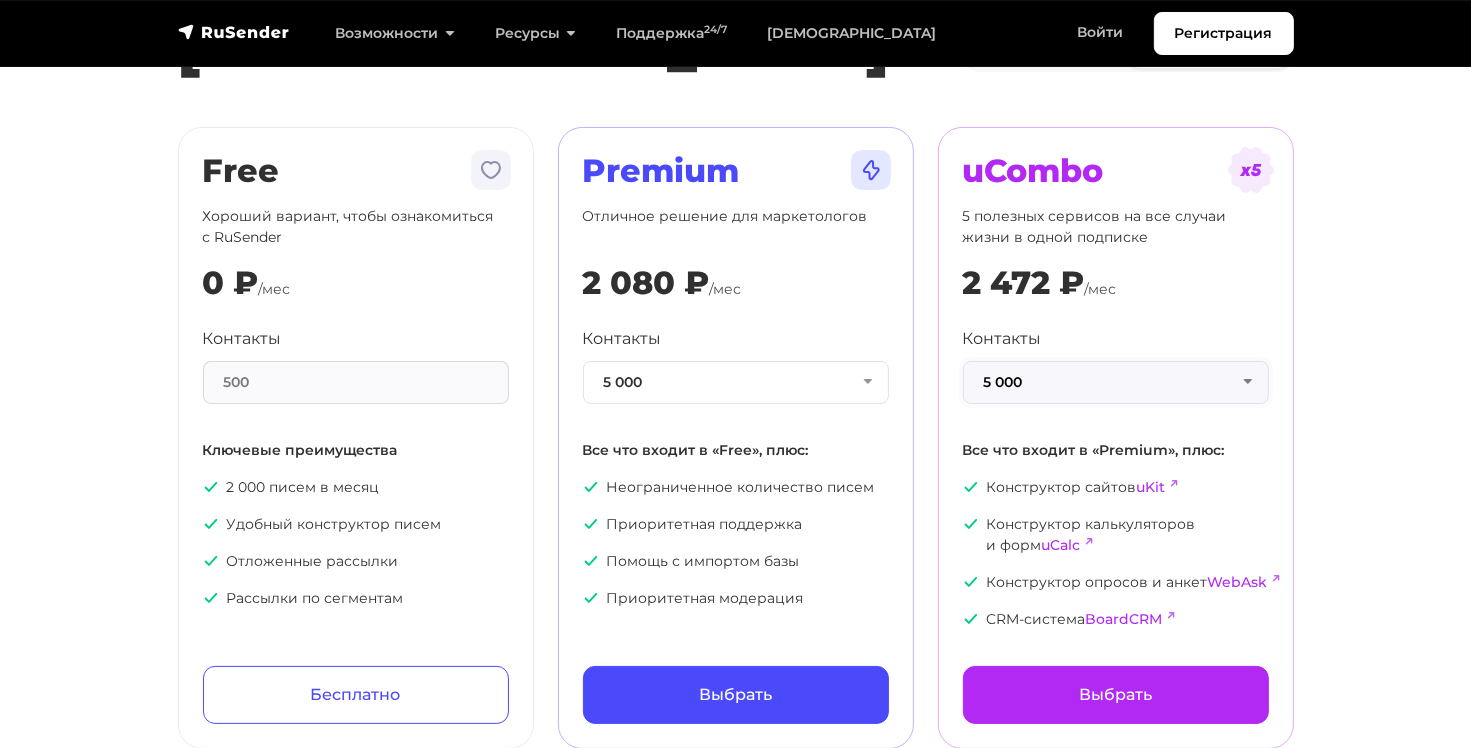 click on "5 000" at bounding box center [1116, 382] 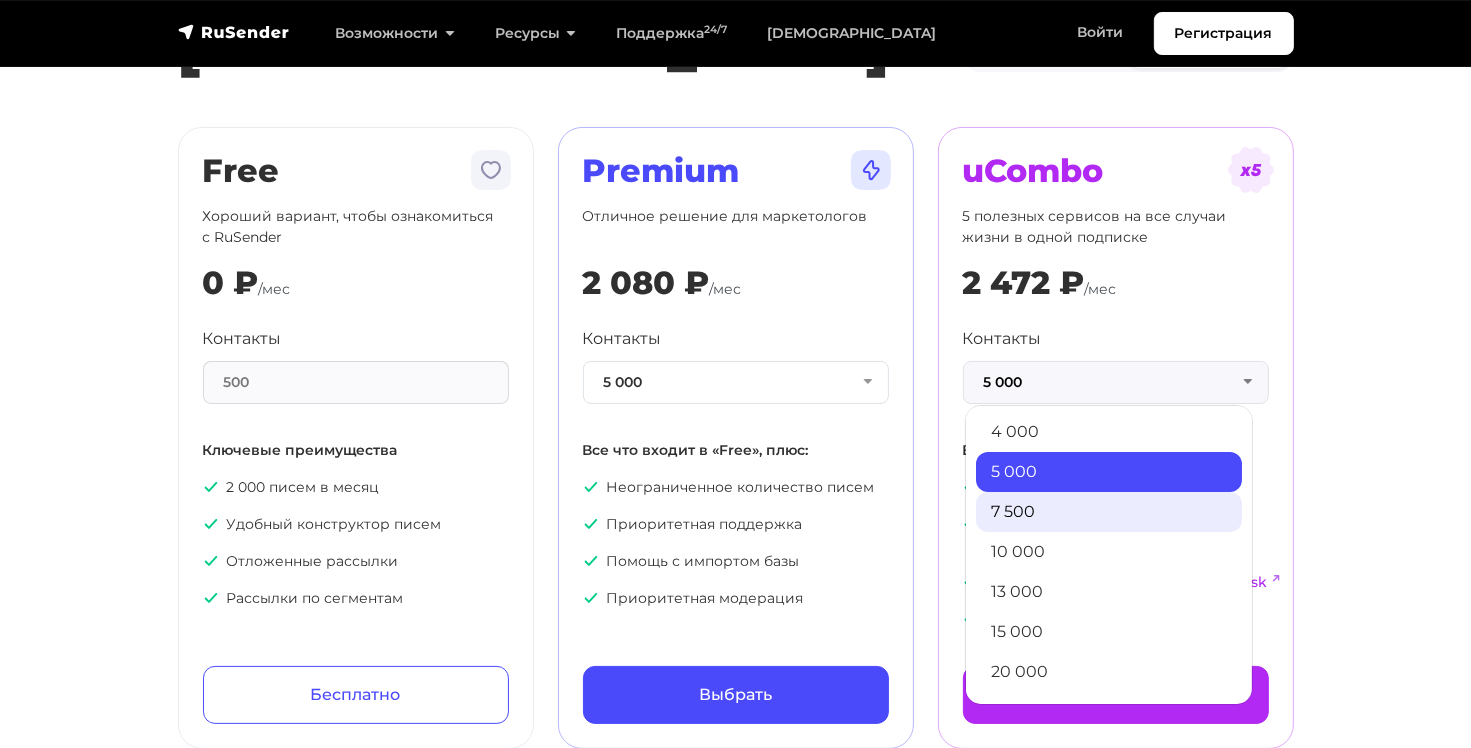click on "7 500" at bounding box center [1109, 512] 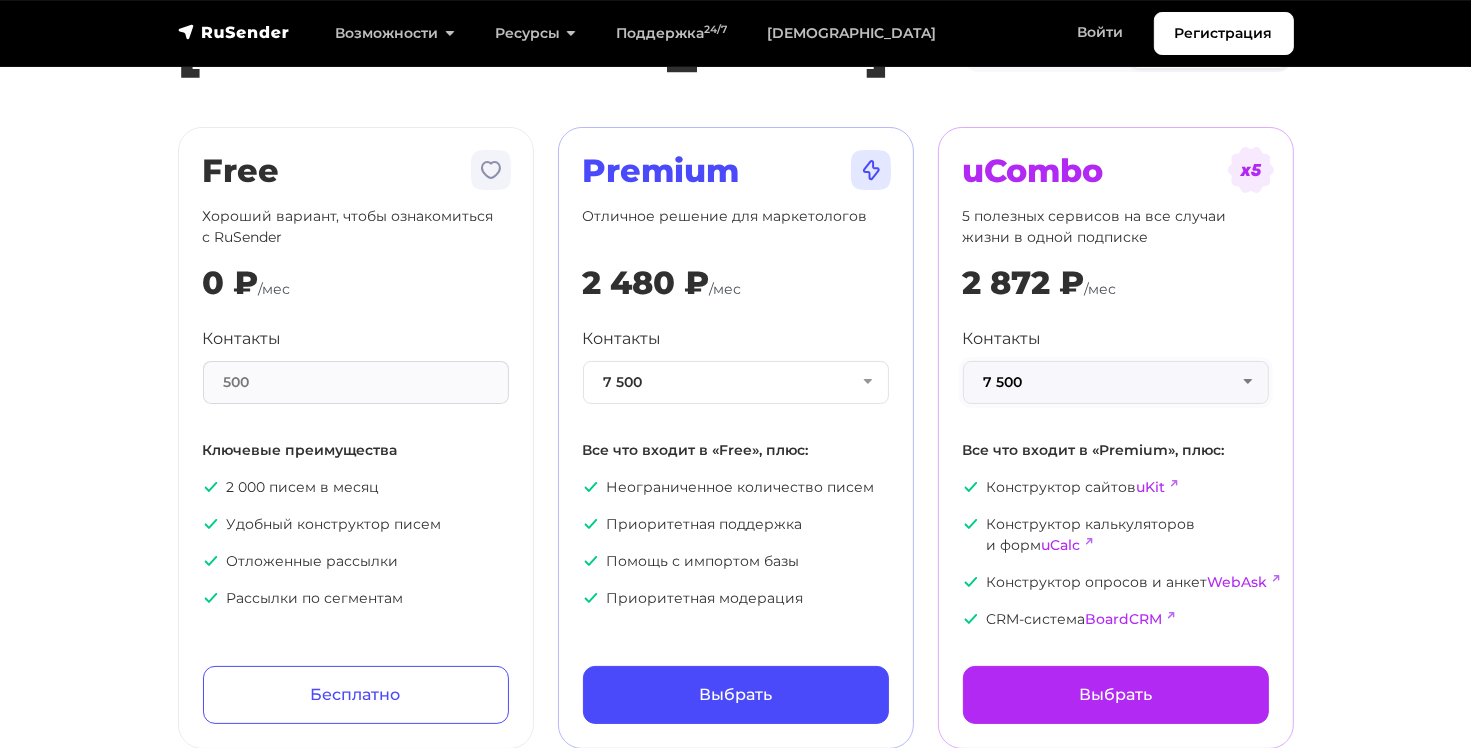 click on "7 500" at bounding box center (1116, 382) 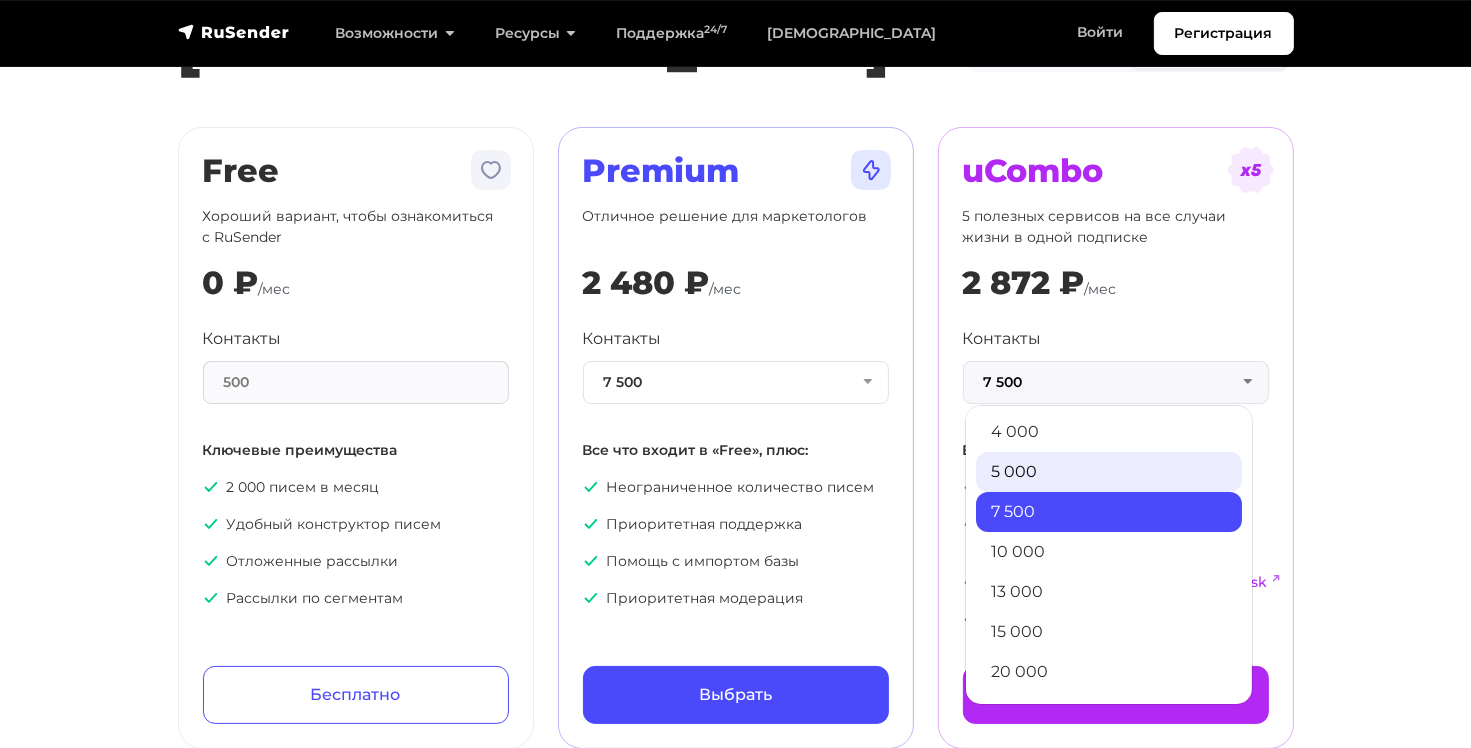 click on "5 000" at bounding box center (1109, 472) 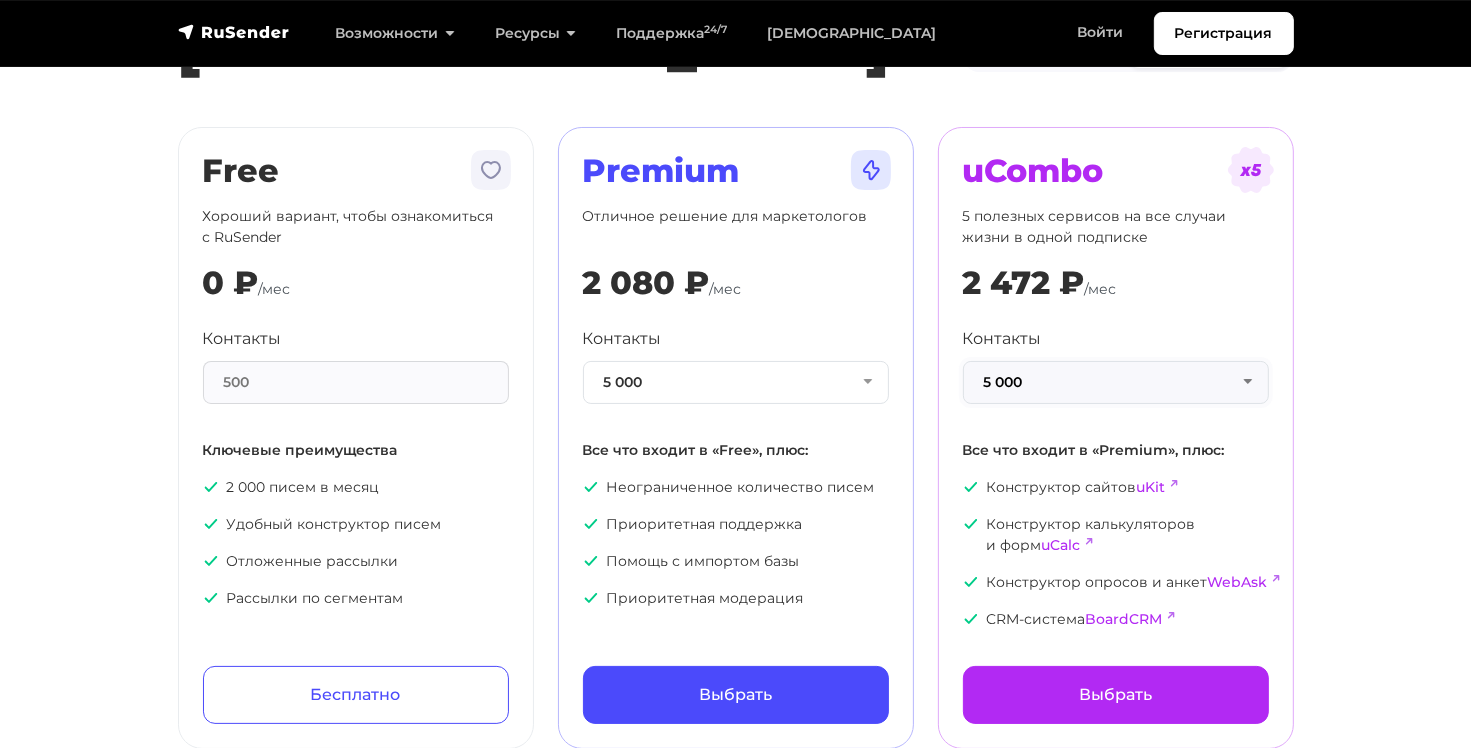click on "5 000" at bounding box center (1116, 382) 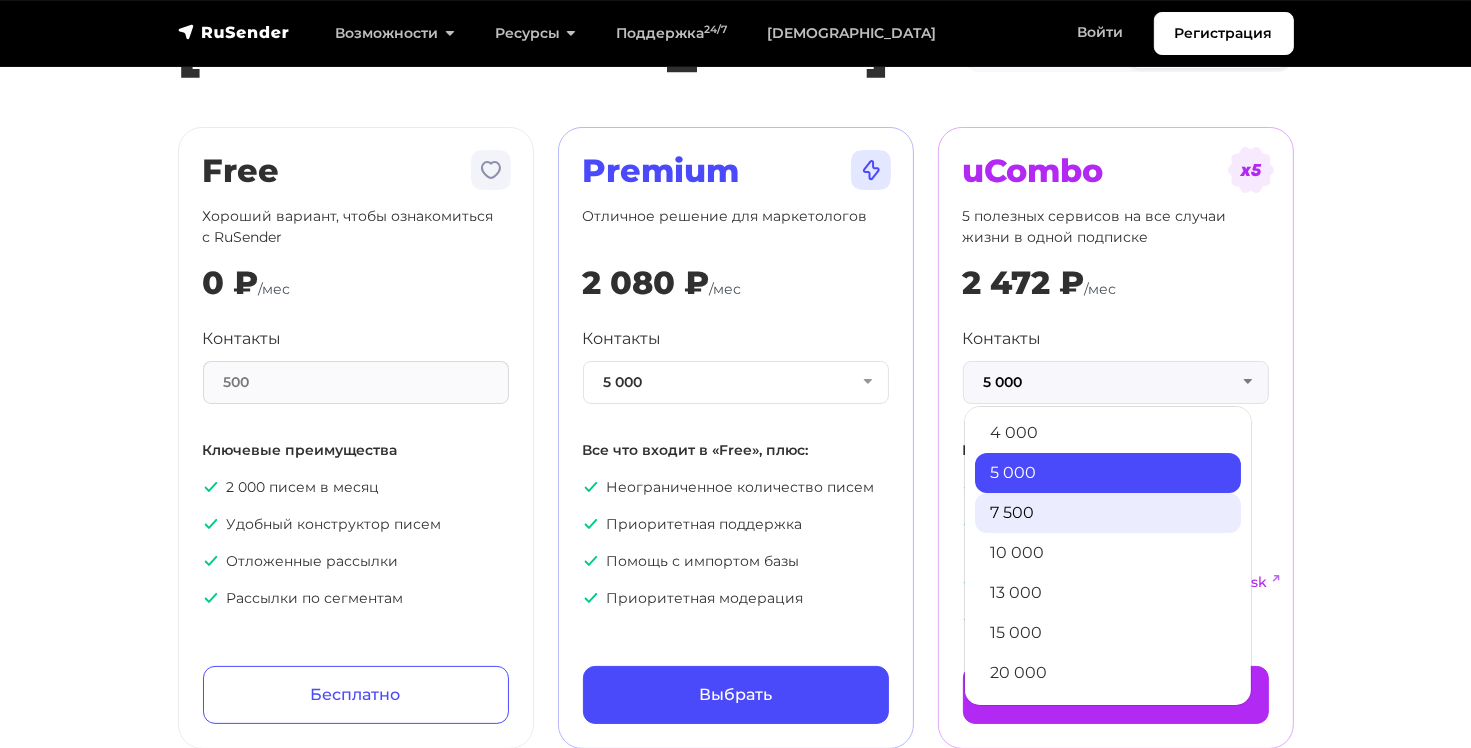 click on "7 500" at bounding box center (1108, 513) 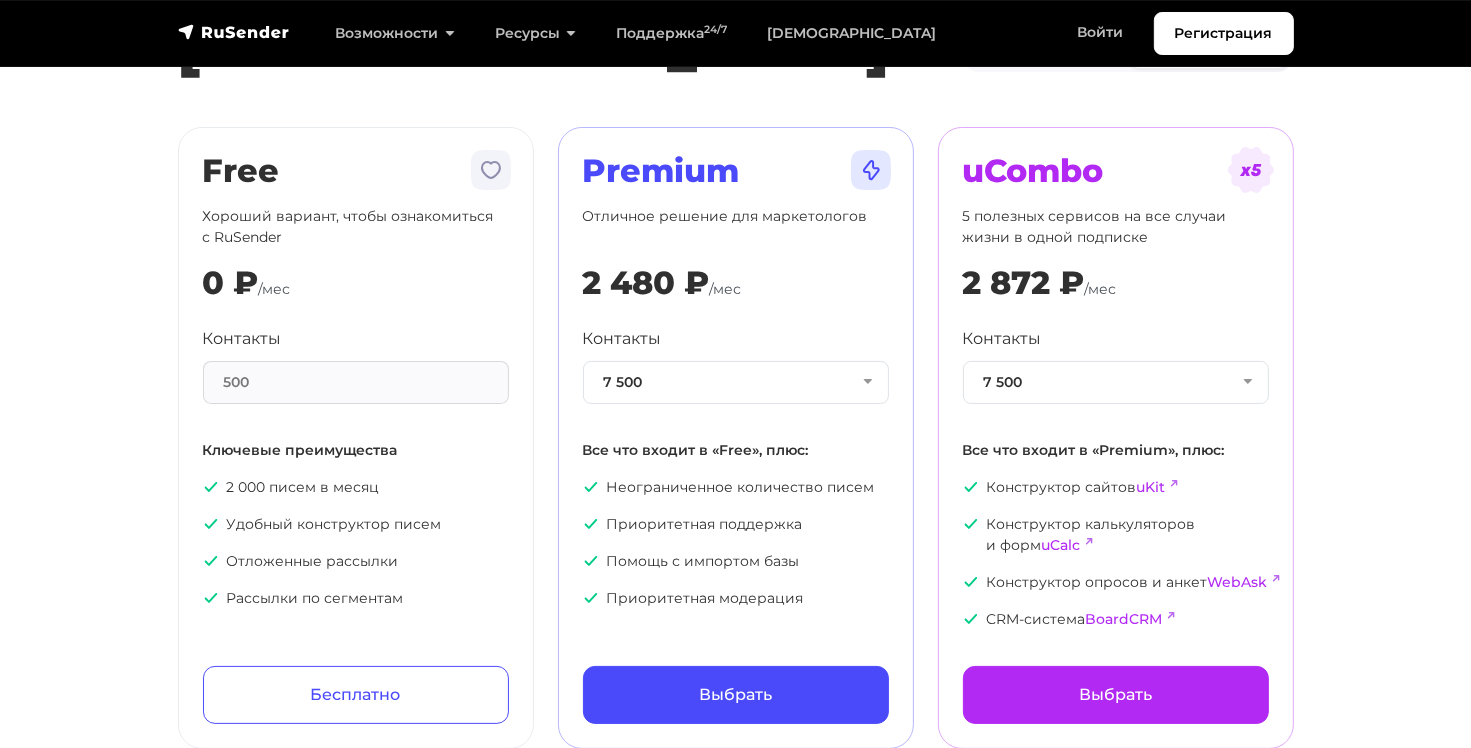 click on "Тарифы
Месяц Год  -20%
Free
Хороший вариант, чтобы ознакомиться с RuSender
0 ₽  /мес
Контакты
500
Ключевые преимущества
2 000 писем в месяц
Удобный конструктор писем
Отложенные рассылки
Рассылки по сегментам
Бесплатно" at bounding box center [735, 336] 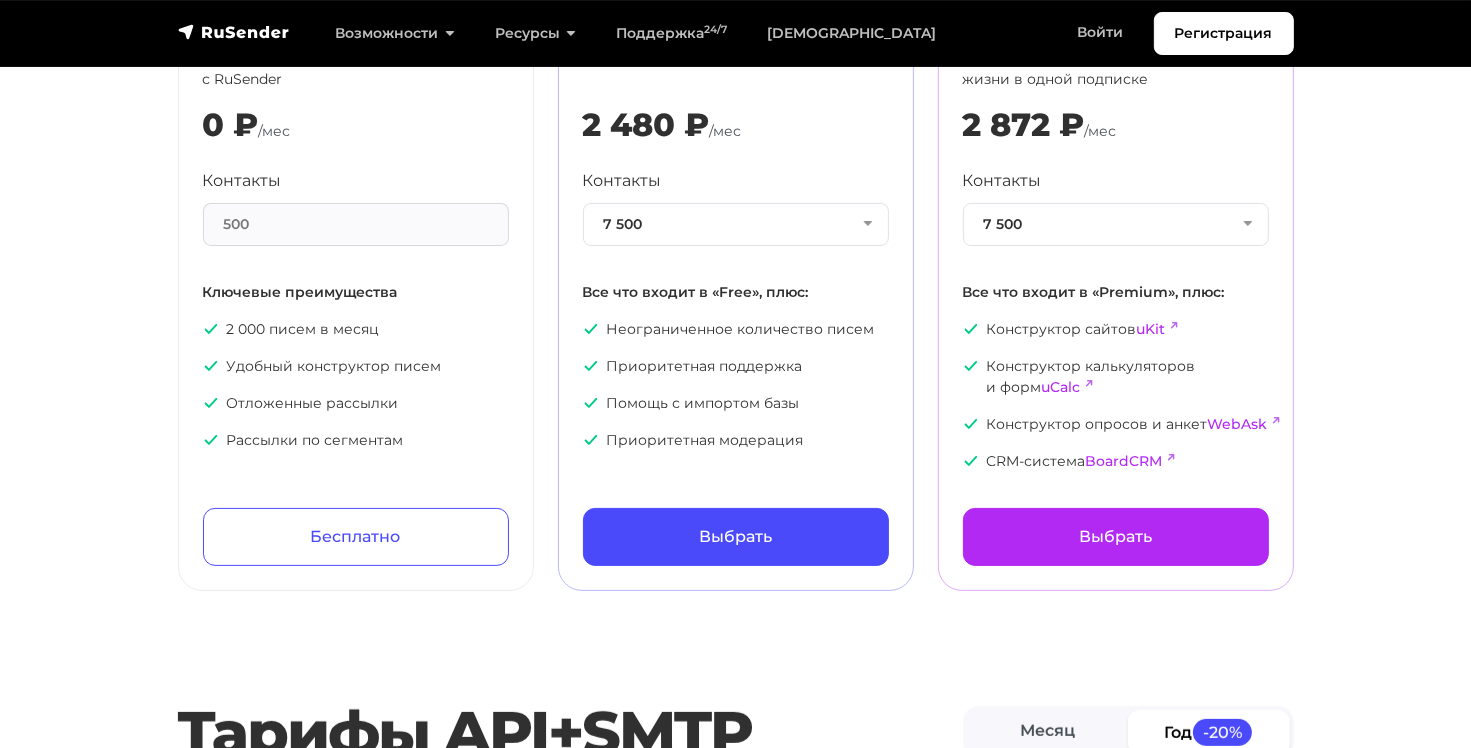 scroll, scrollTop: 300, scrollLeft: 0, axis: vertical 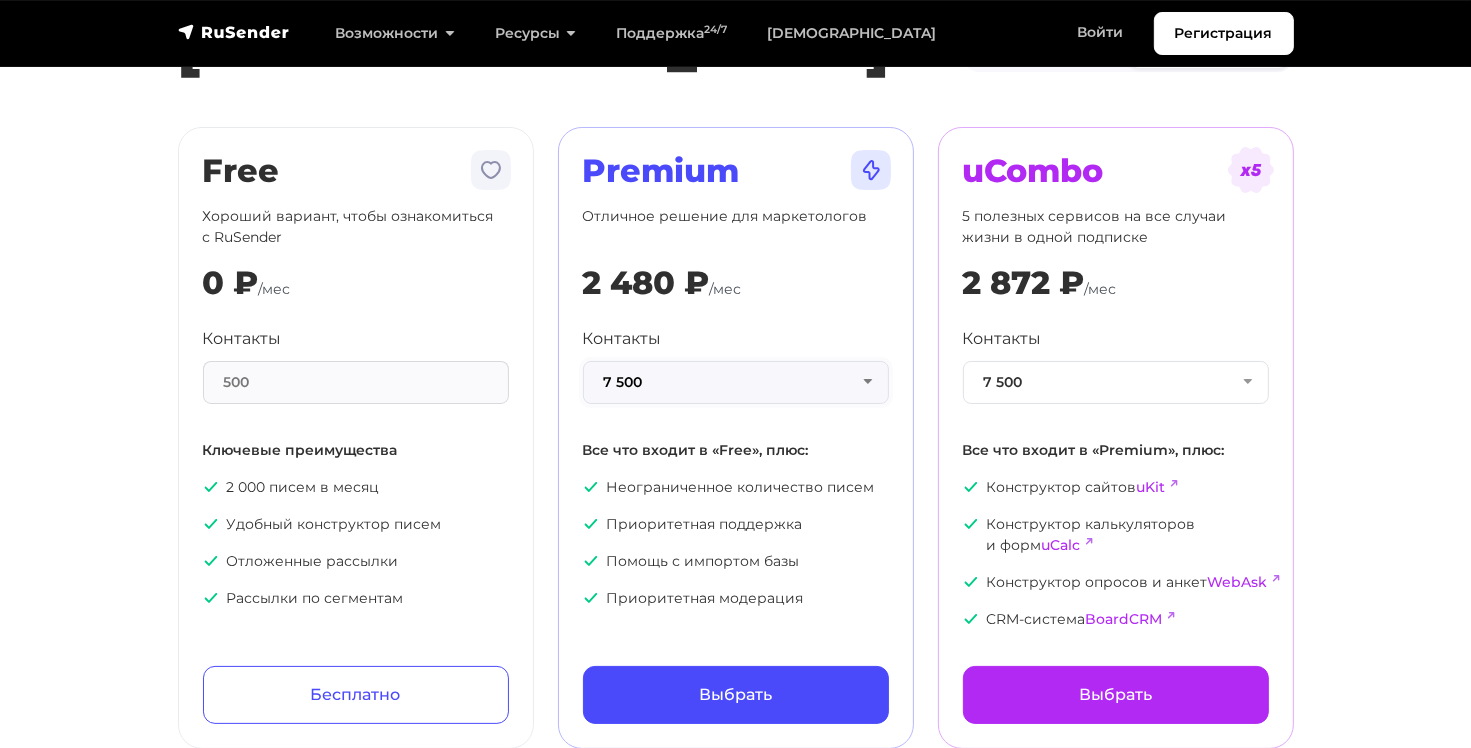 click on "7 500" at bounding box center (736, 382) 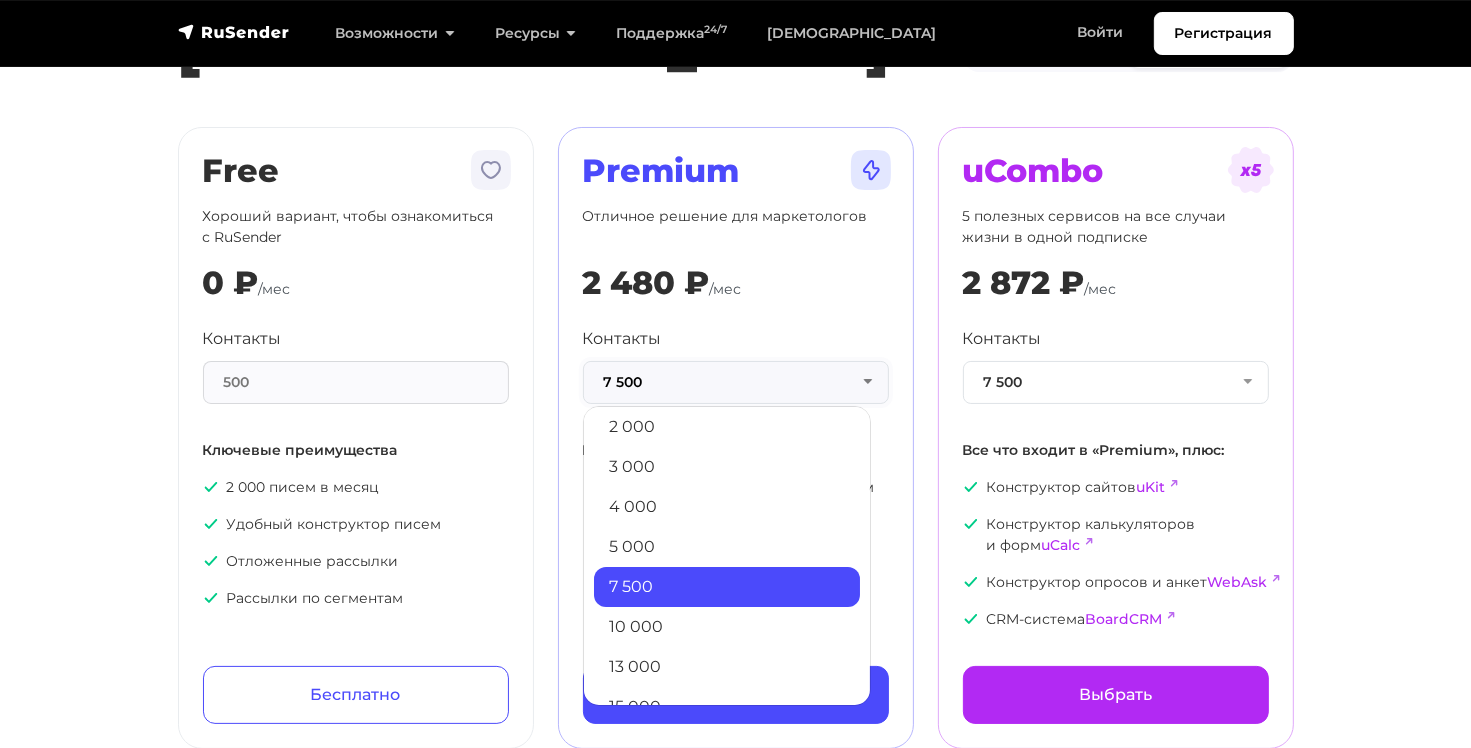 scroll, scrollTop: 146, scrollLeft: 0, axis: vertical 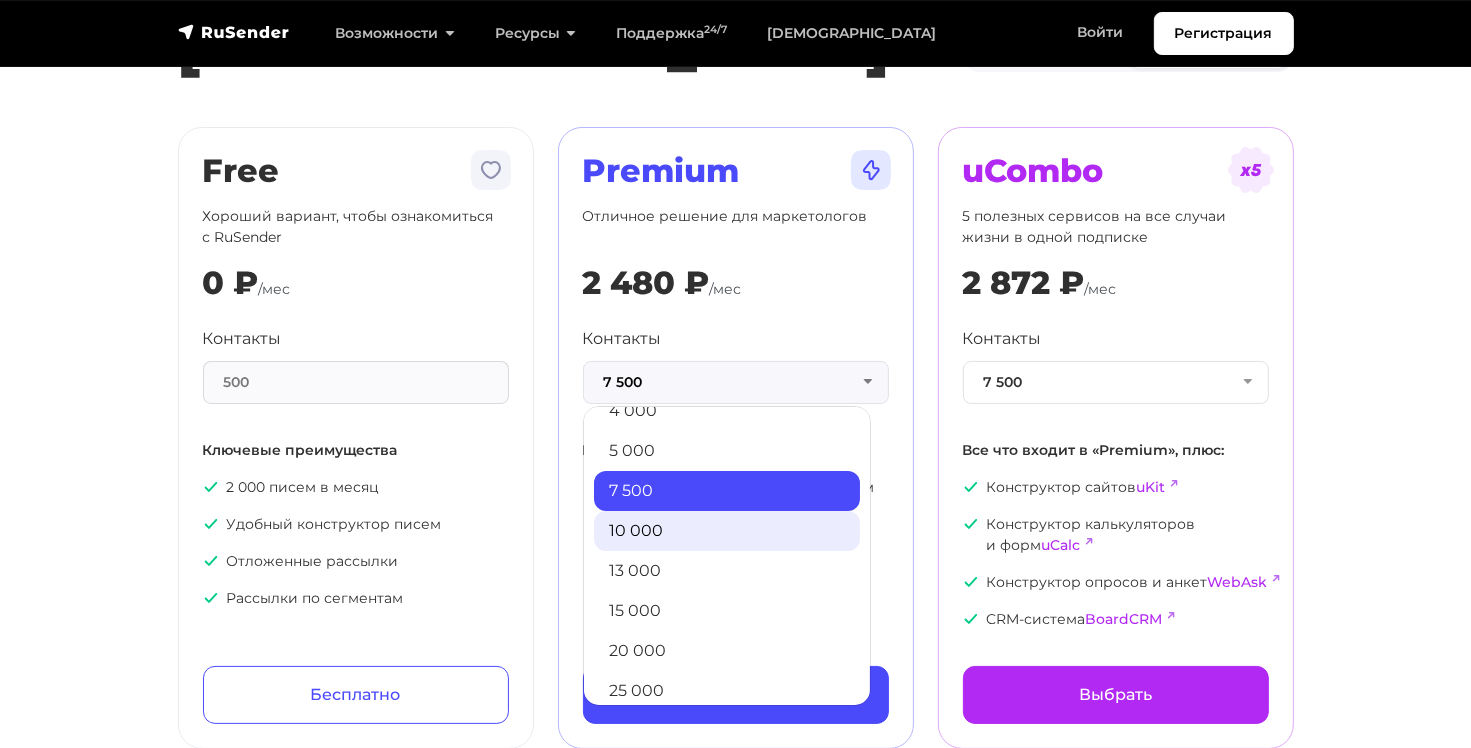 click on "10 000" at bounding box center (727, 531) 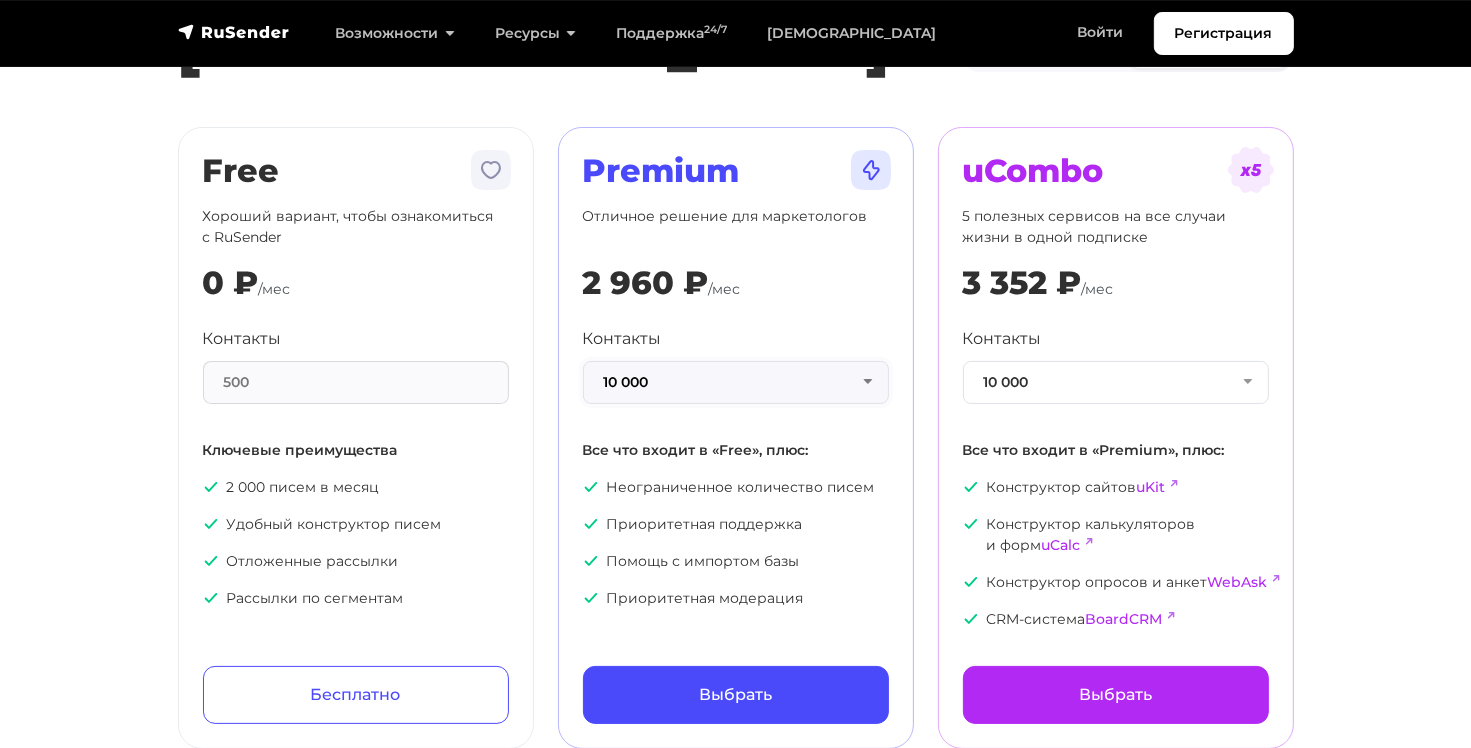 click on "10 000" at bounding box center [736, 382] 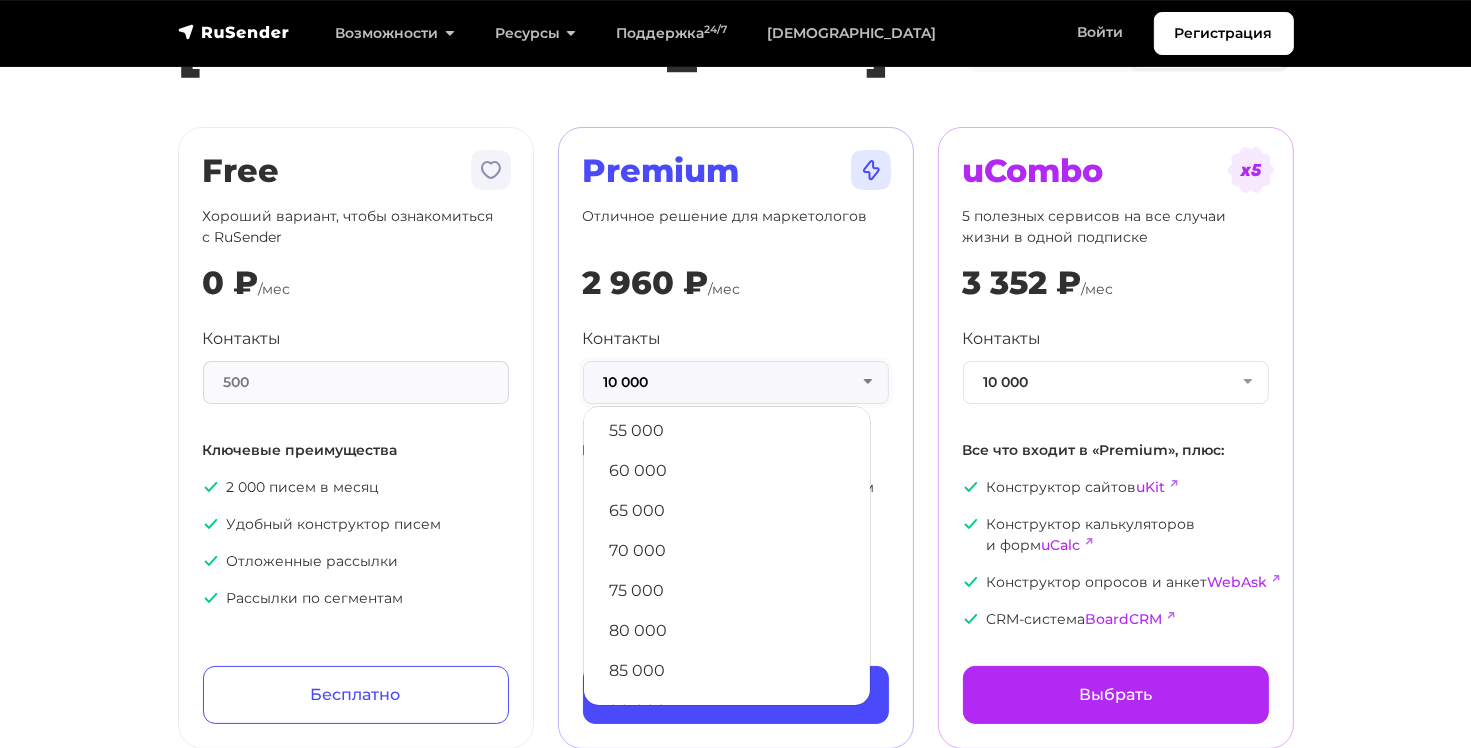 scroll, scrollTop: 1081, scrollLeft: 0, axis: vertical 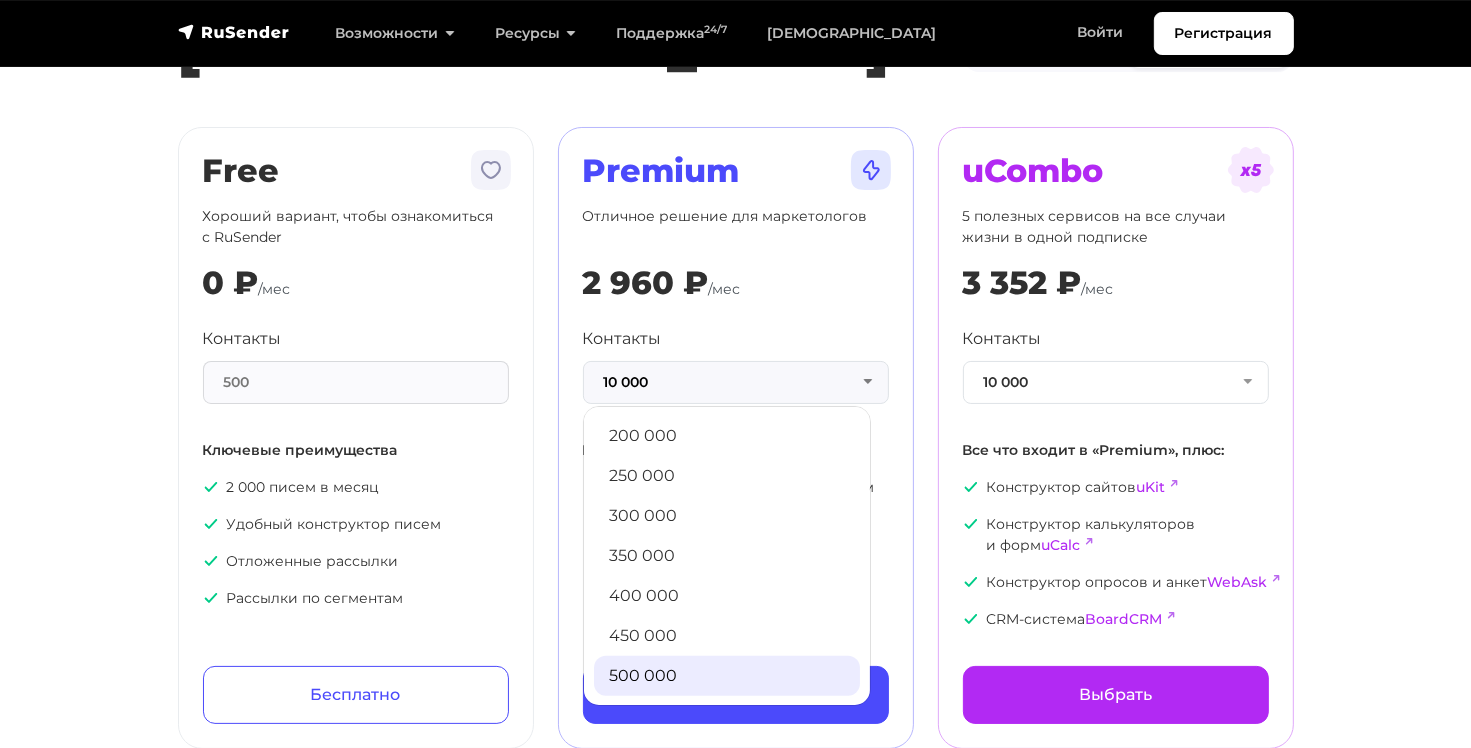 click on "500 000" at bounding box center (727, 676) 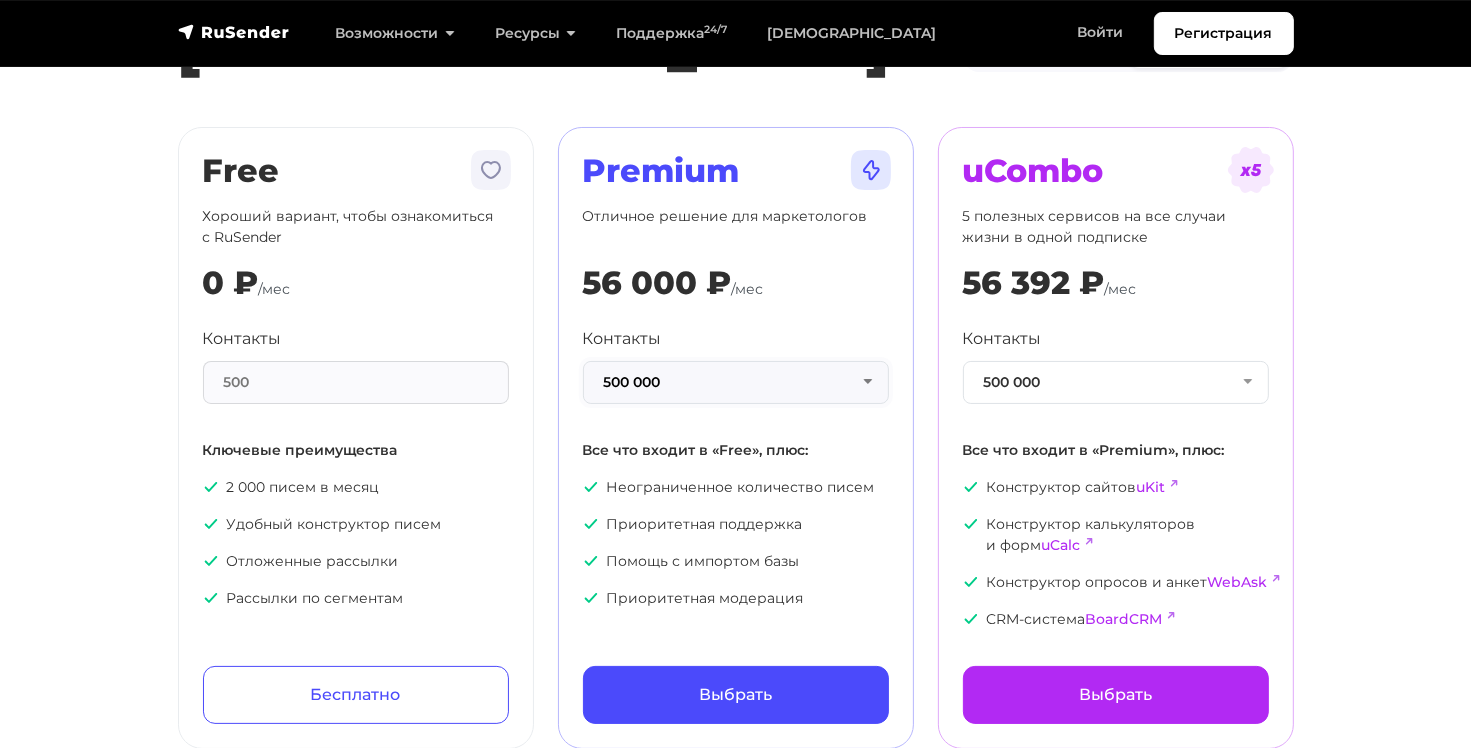 click on "500 000" at bounding box center (736, 382) 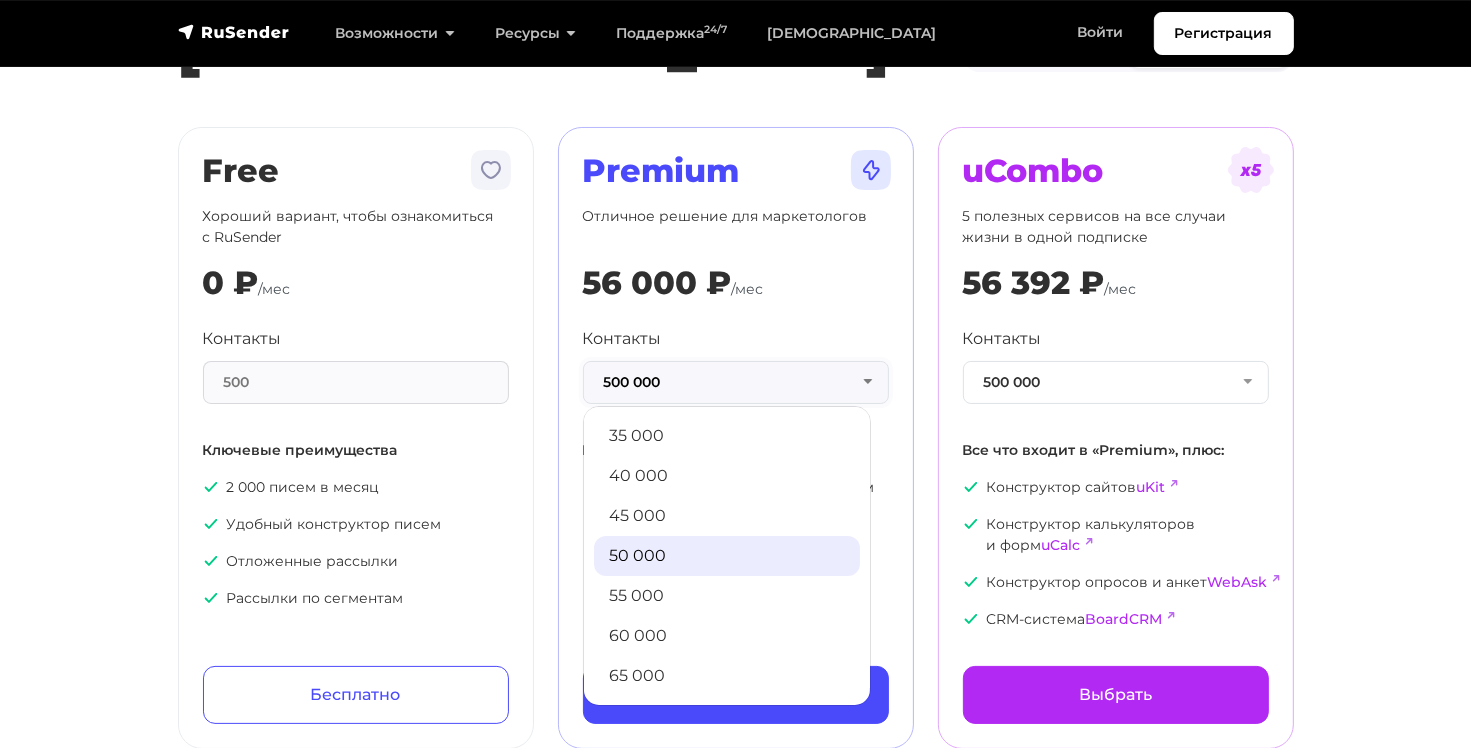 scroll, scrollTop: 181, scrollLeft: 0, axis: vertical 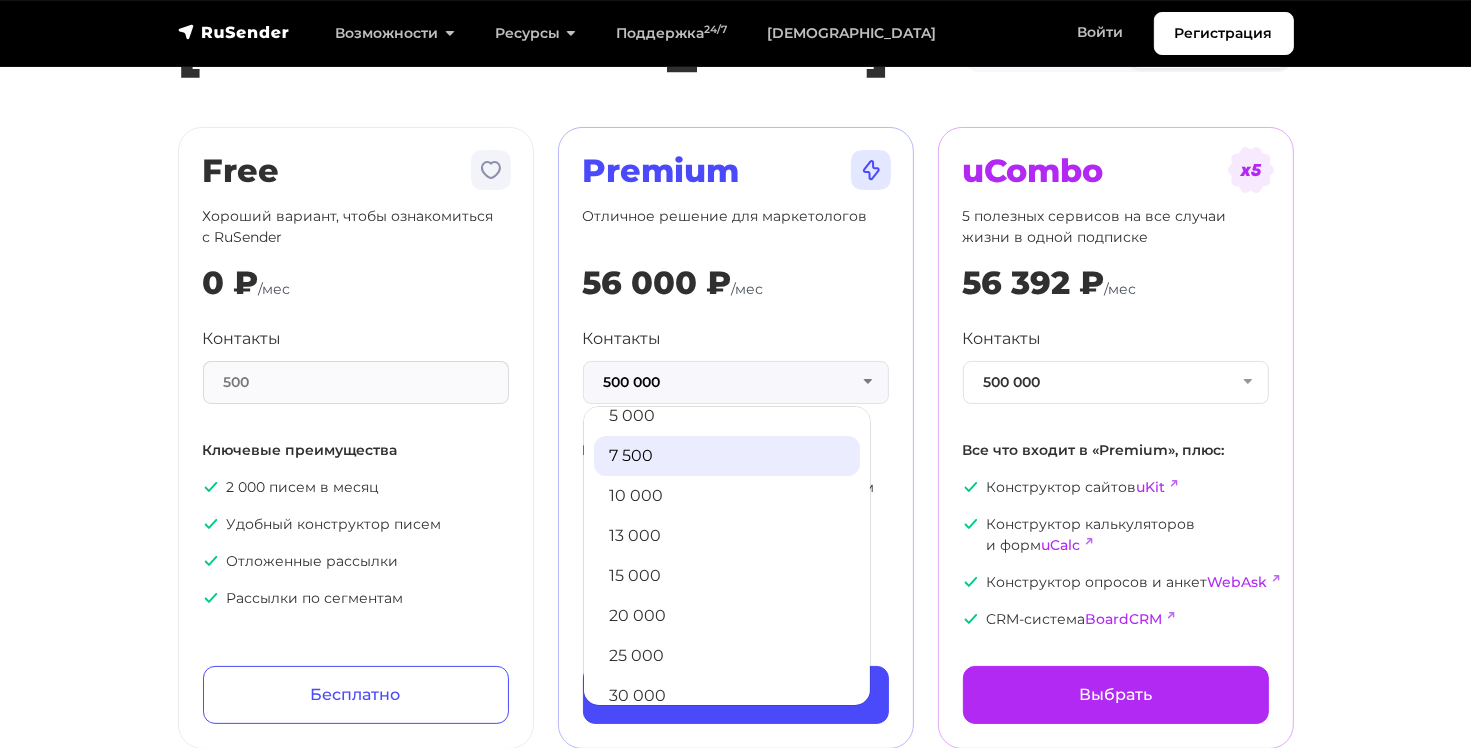 click on "7 500" at bounding box center [727, 456] 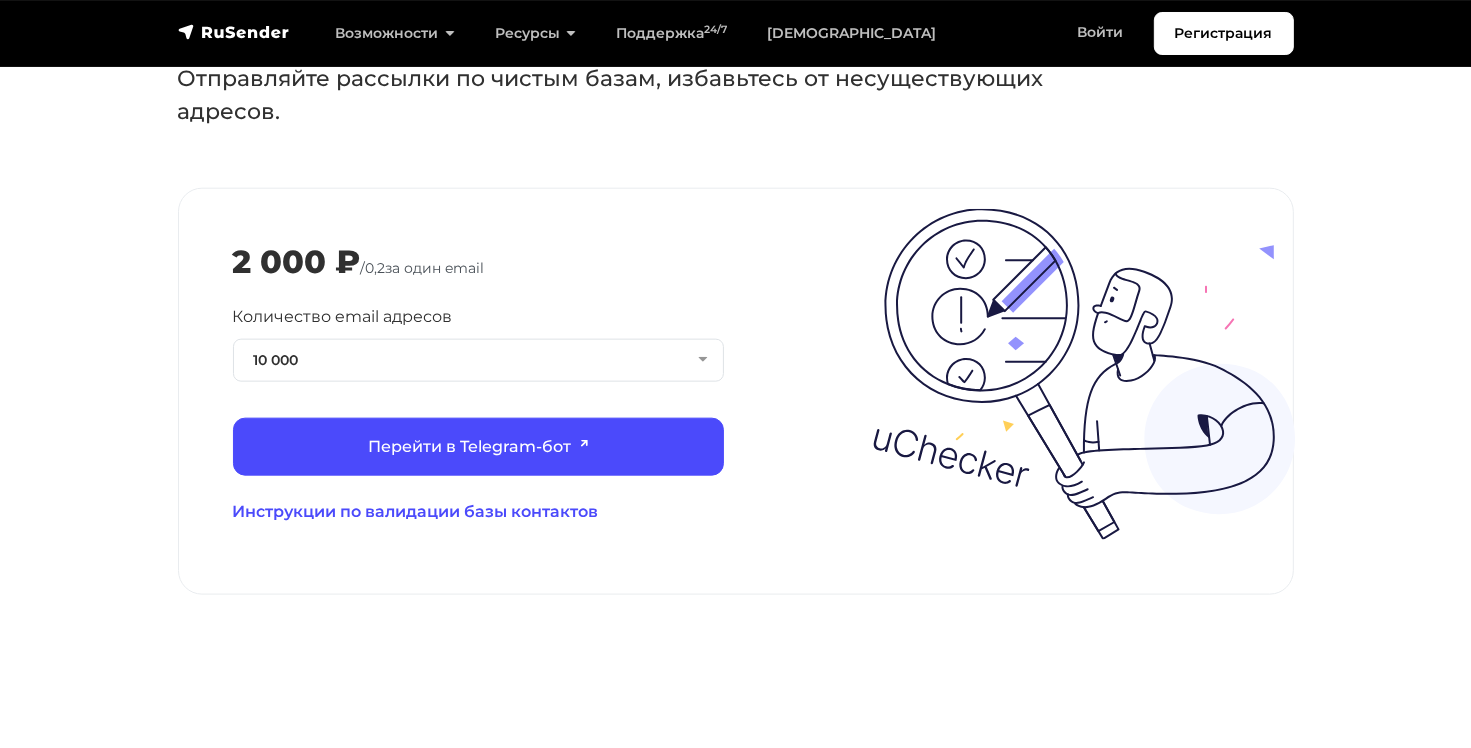 scroll, scrollTop: 2200, scrollLeft: 0, axis: vertical 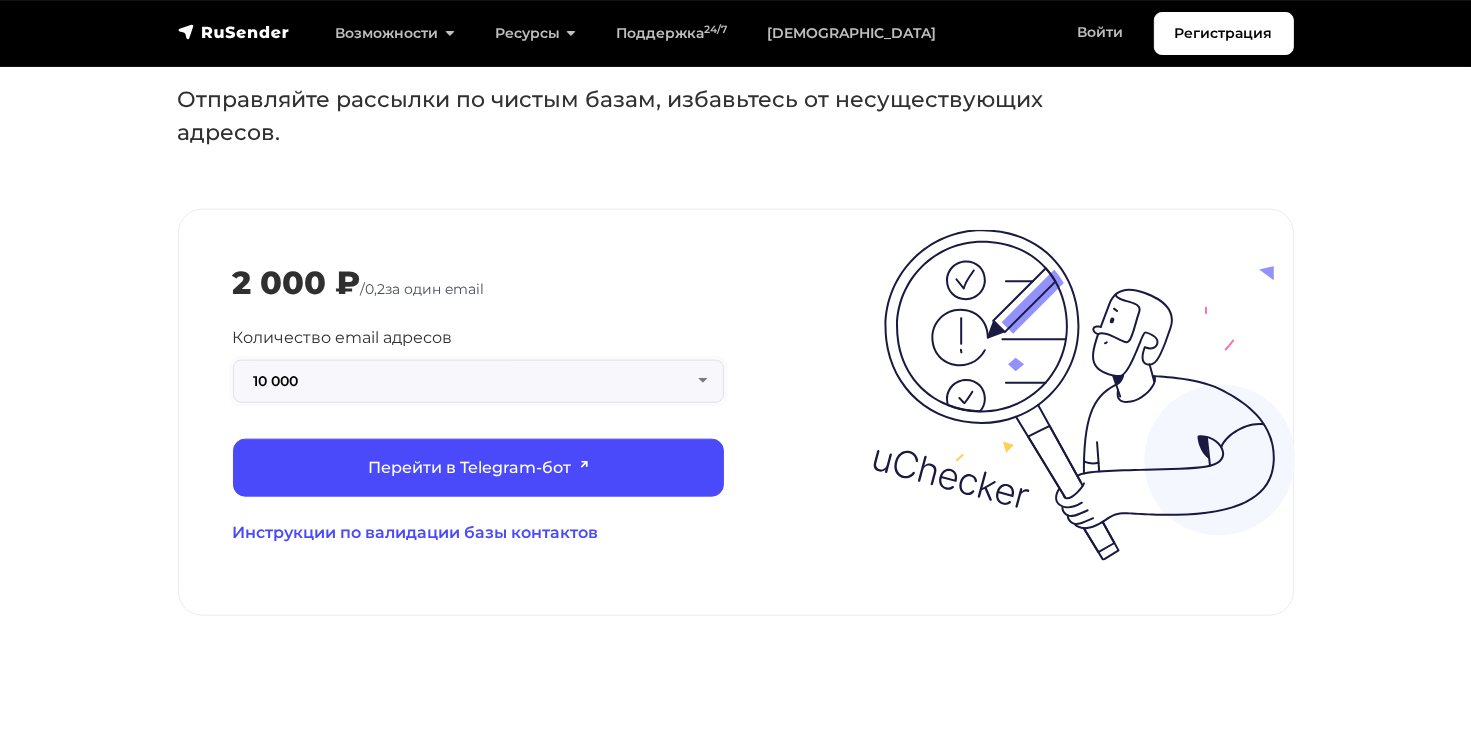 click on "10 000" at bounding box center [478, 381] 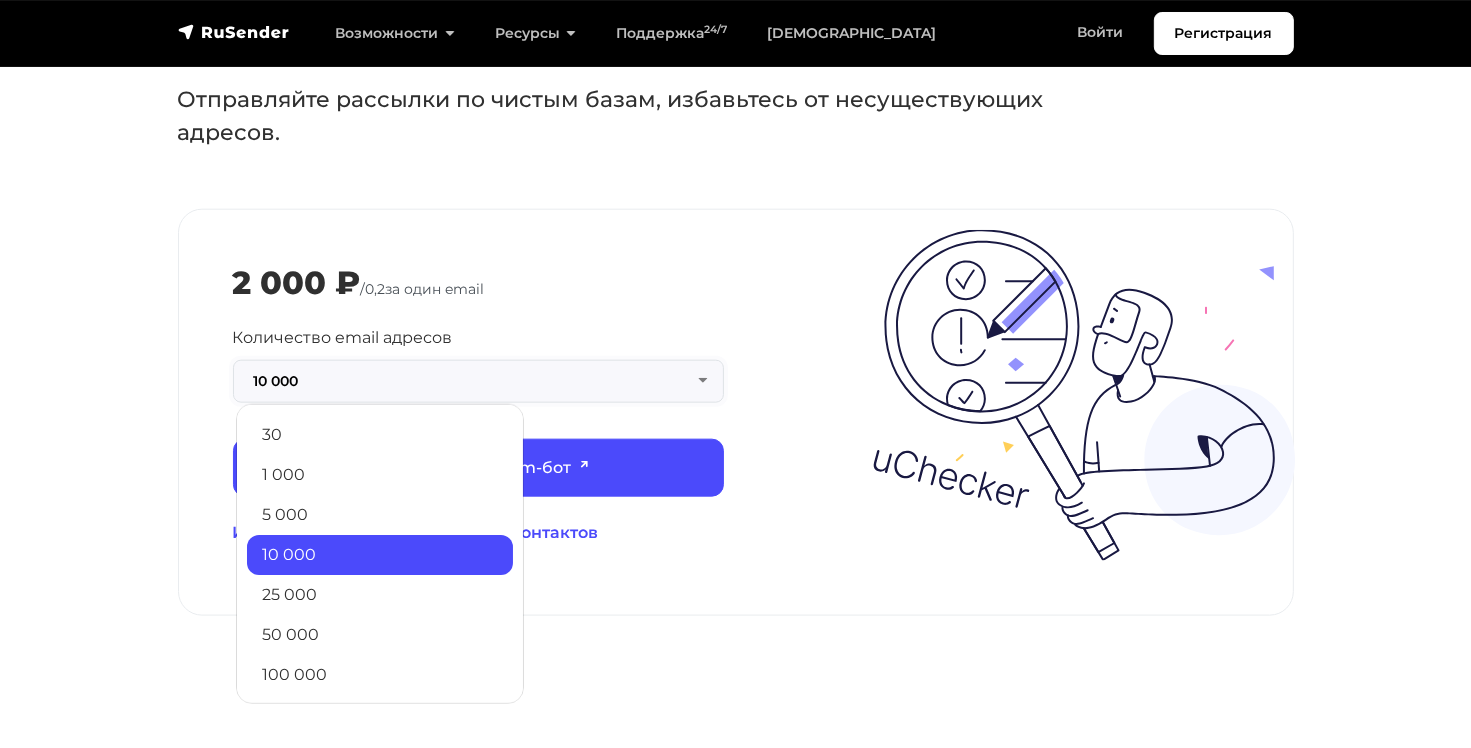 click on "10 000" at bounding box center [478, 381] 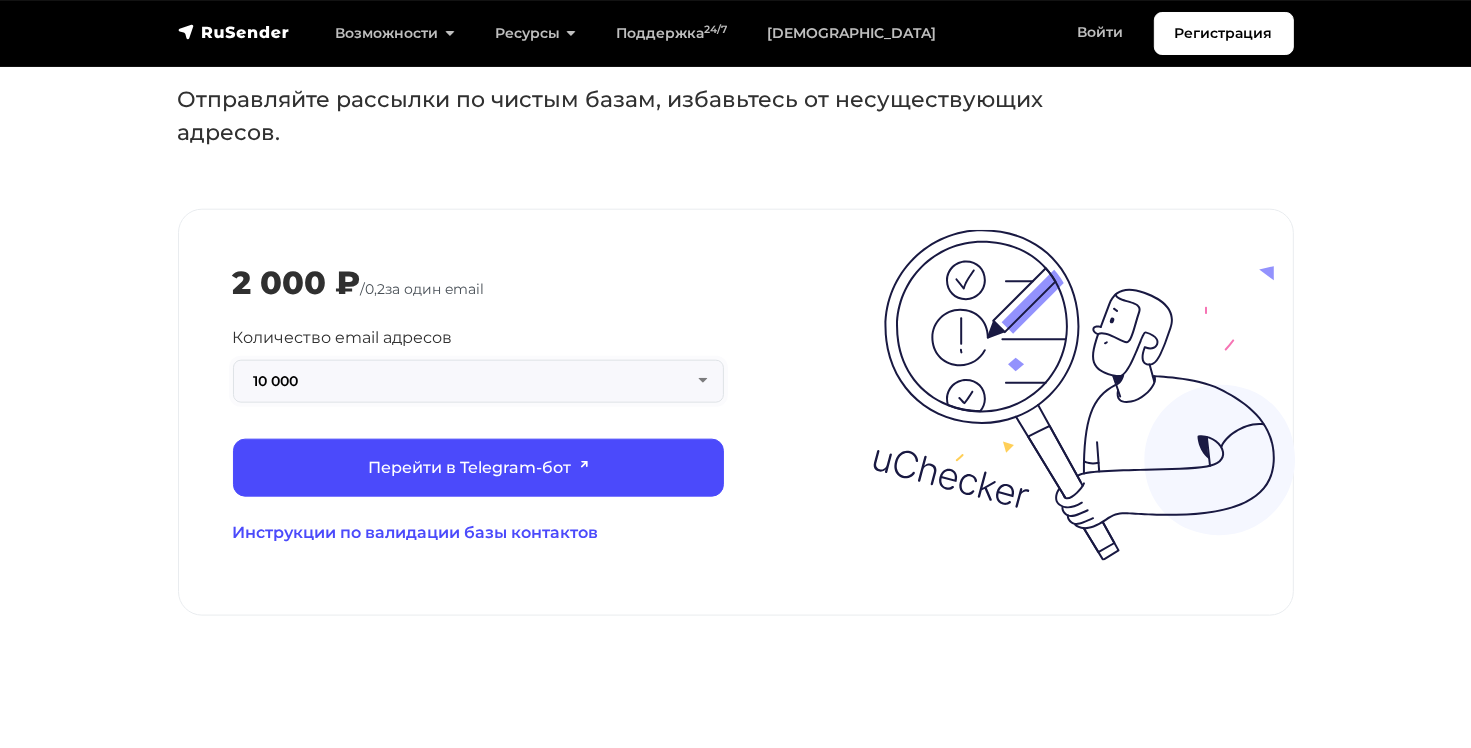 click on "10 000" at bounding box center (478, 381) 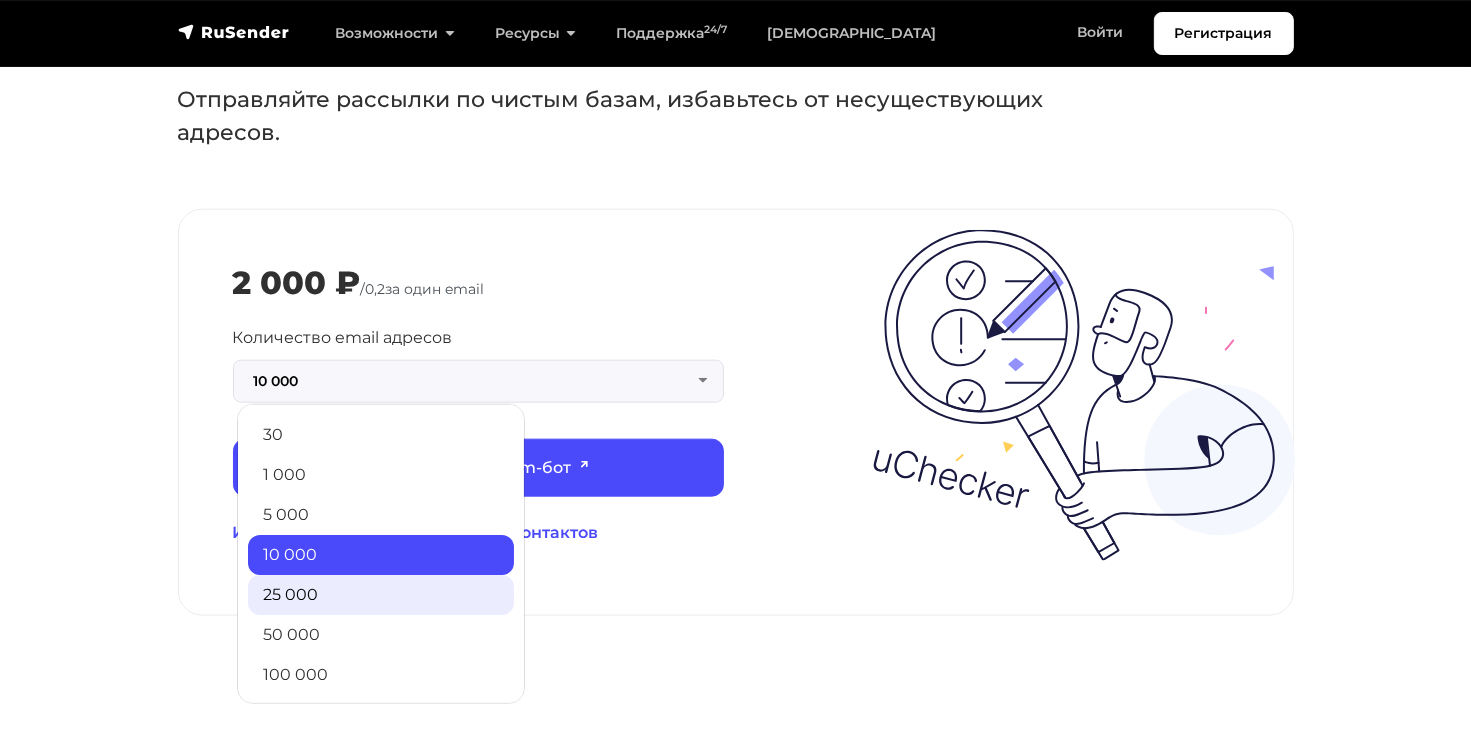 click on "25 000" at bounding box center [381, 595] 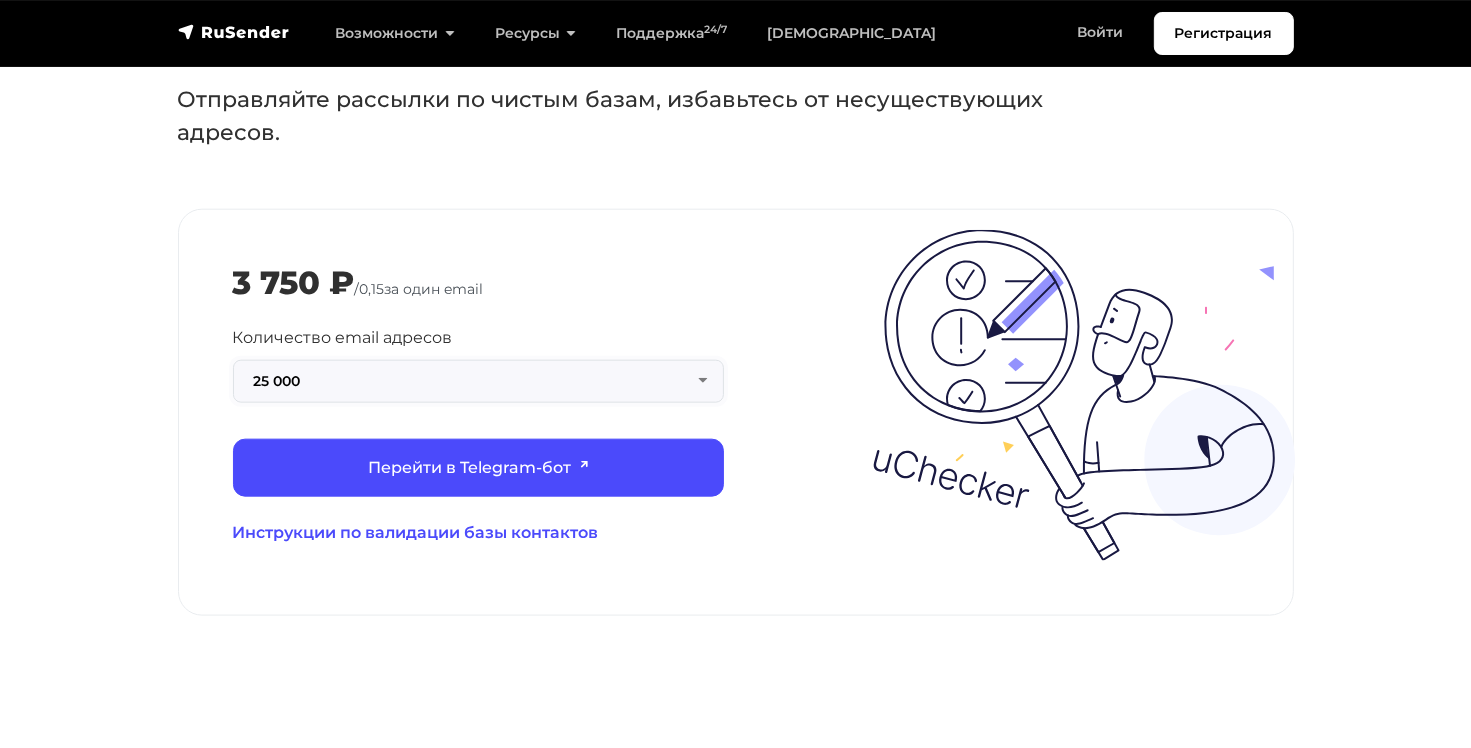 click on "25 000" at bounding box center [478, 381] 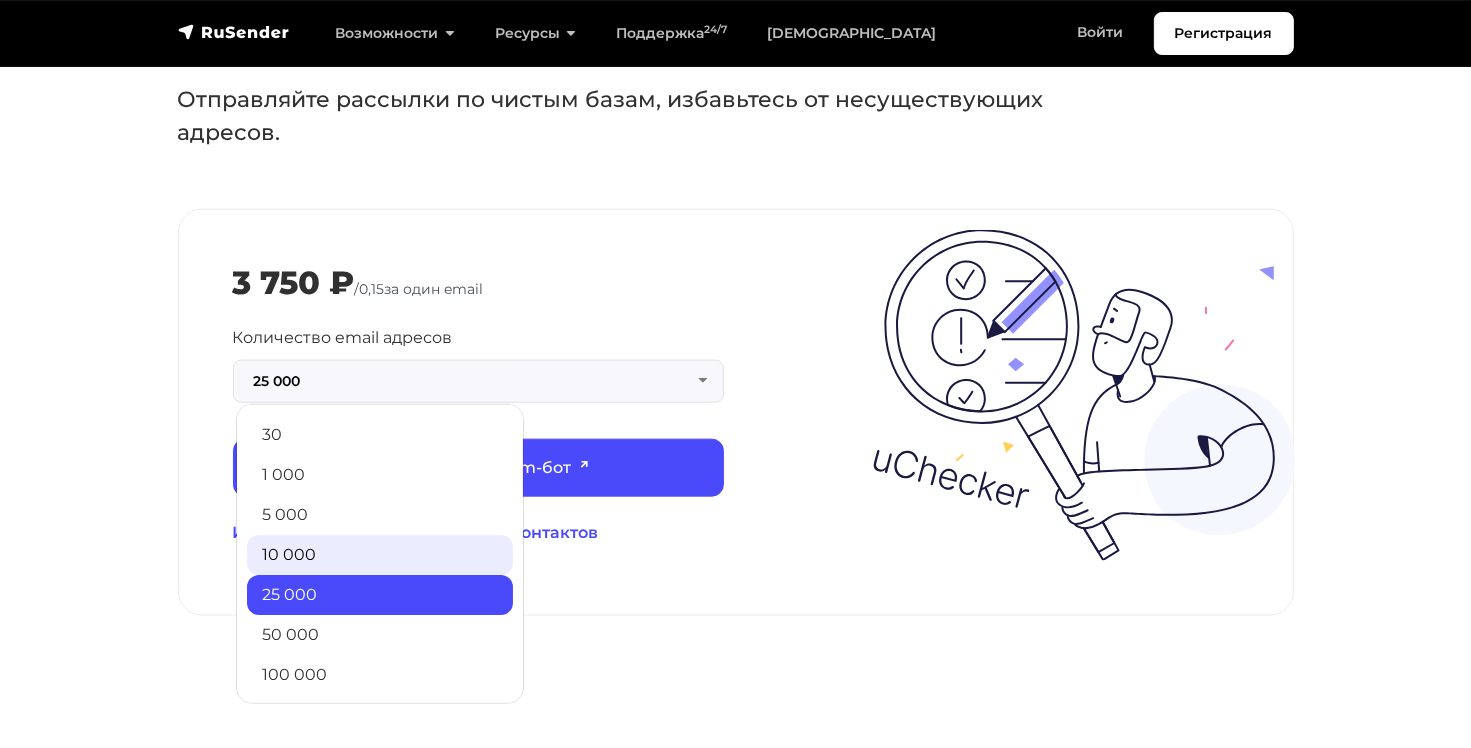 click on "10 000" at bounding box center (380, 555) 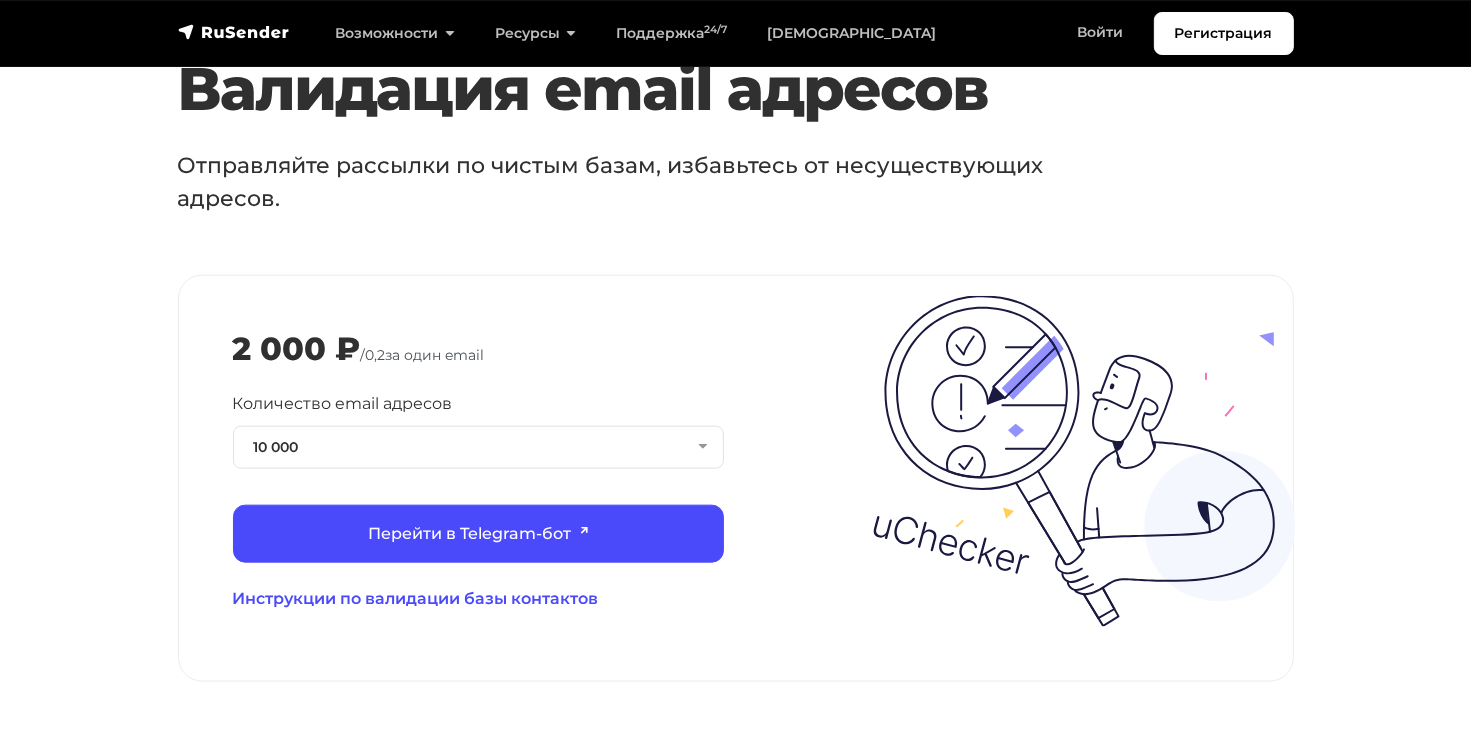 scroll, scrollTop: 2100, scrollLeft: 0, axis: vertical 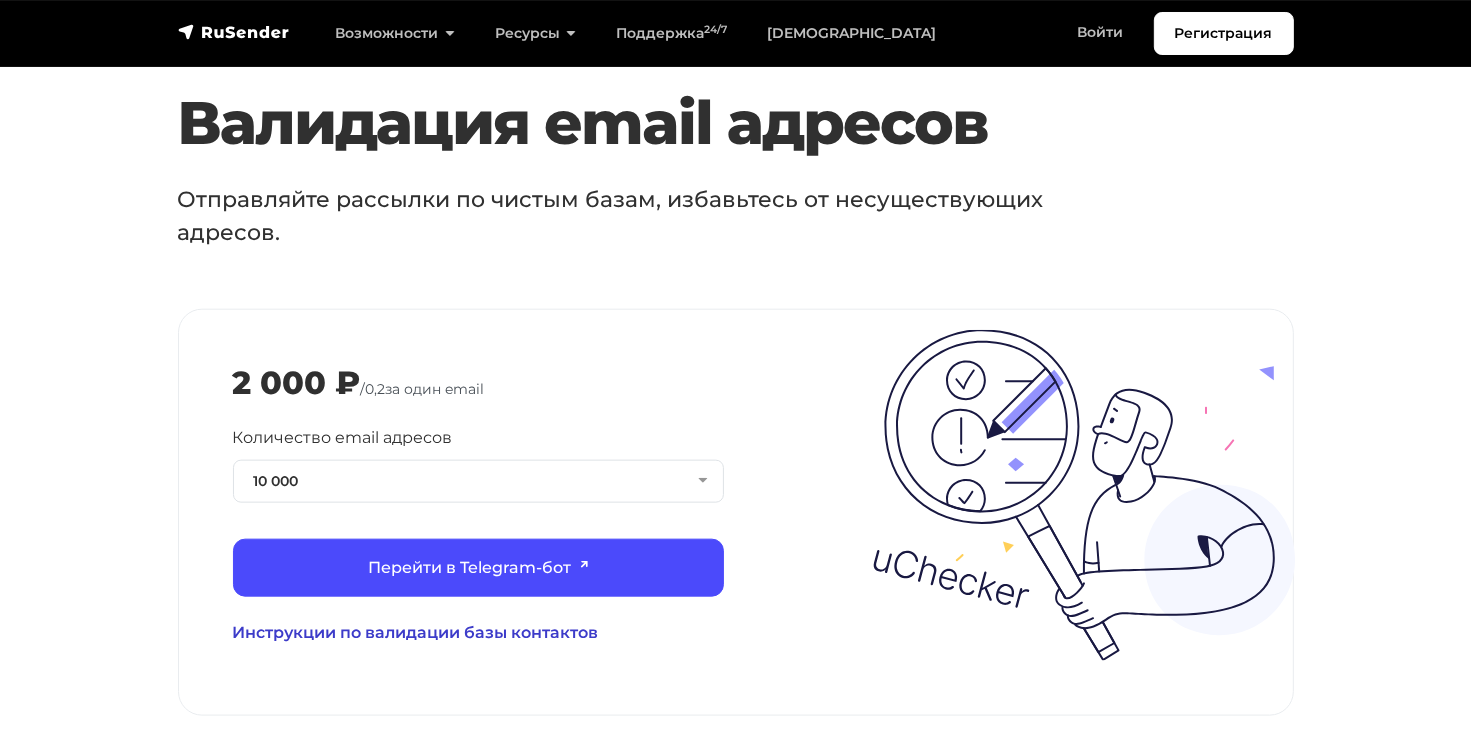 click on "Инструкции по валидации базы контактов" at bounding box center (478, 633) 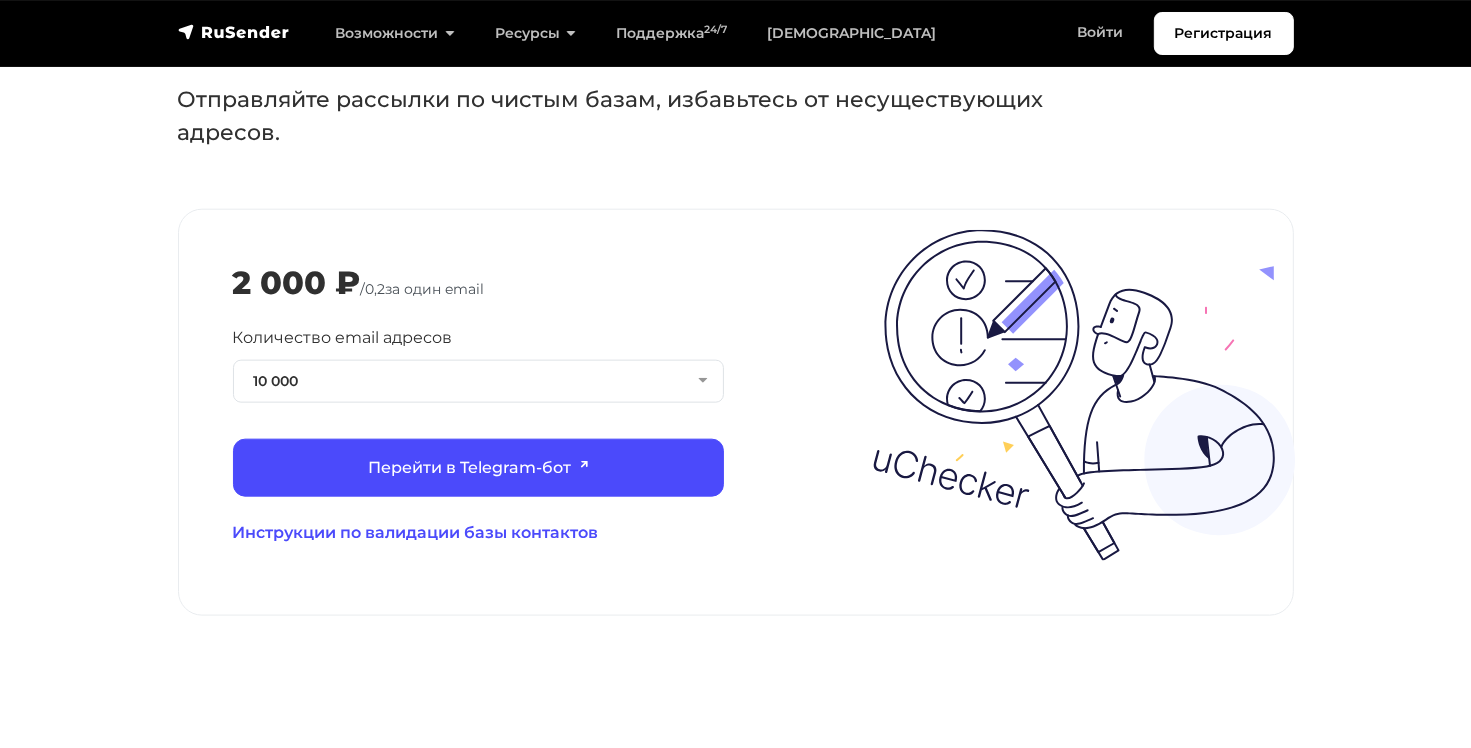 scroll, scrollTop: 2300, scrollLeft: 0, axis: vertical 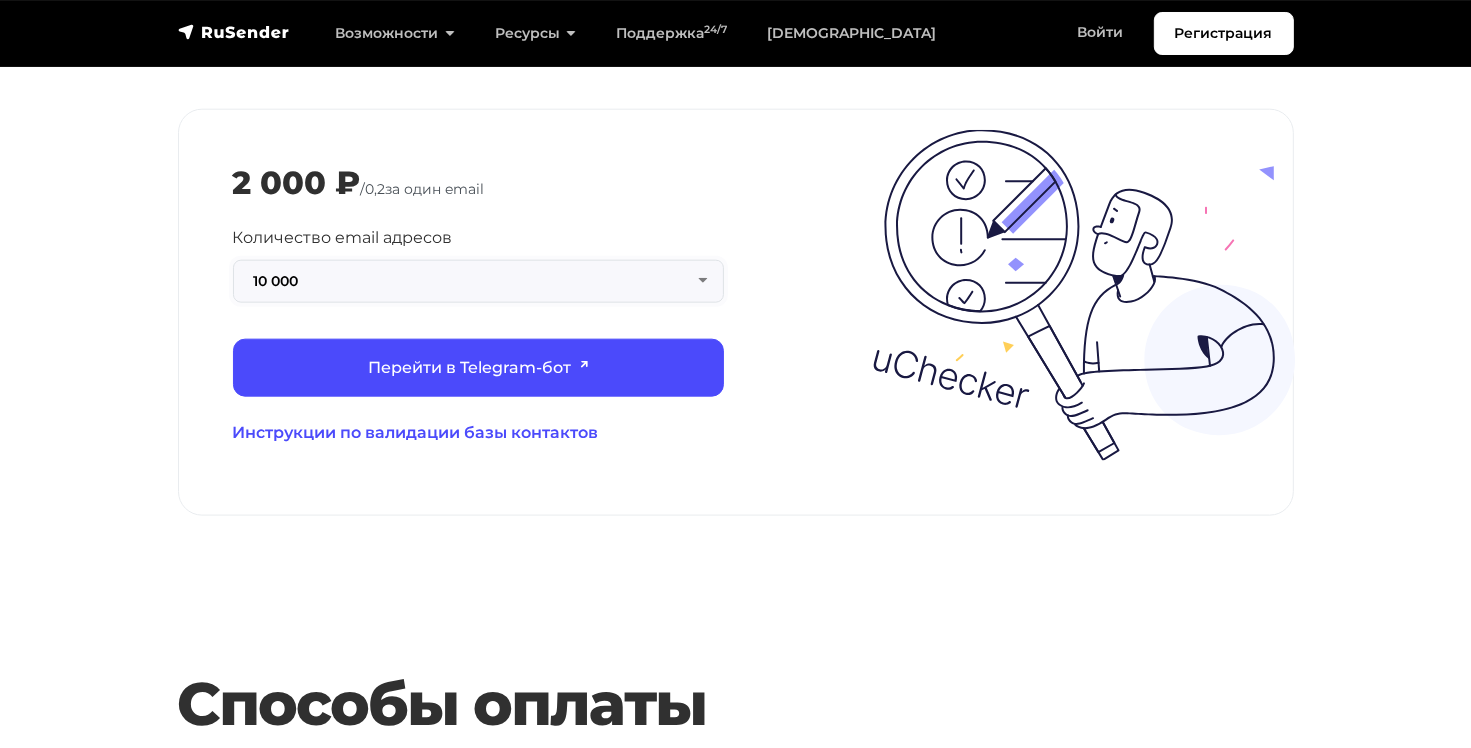 click on "10 000" at bounding box center [478, 281] 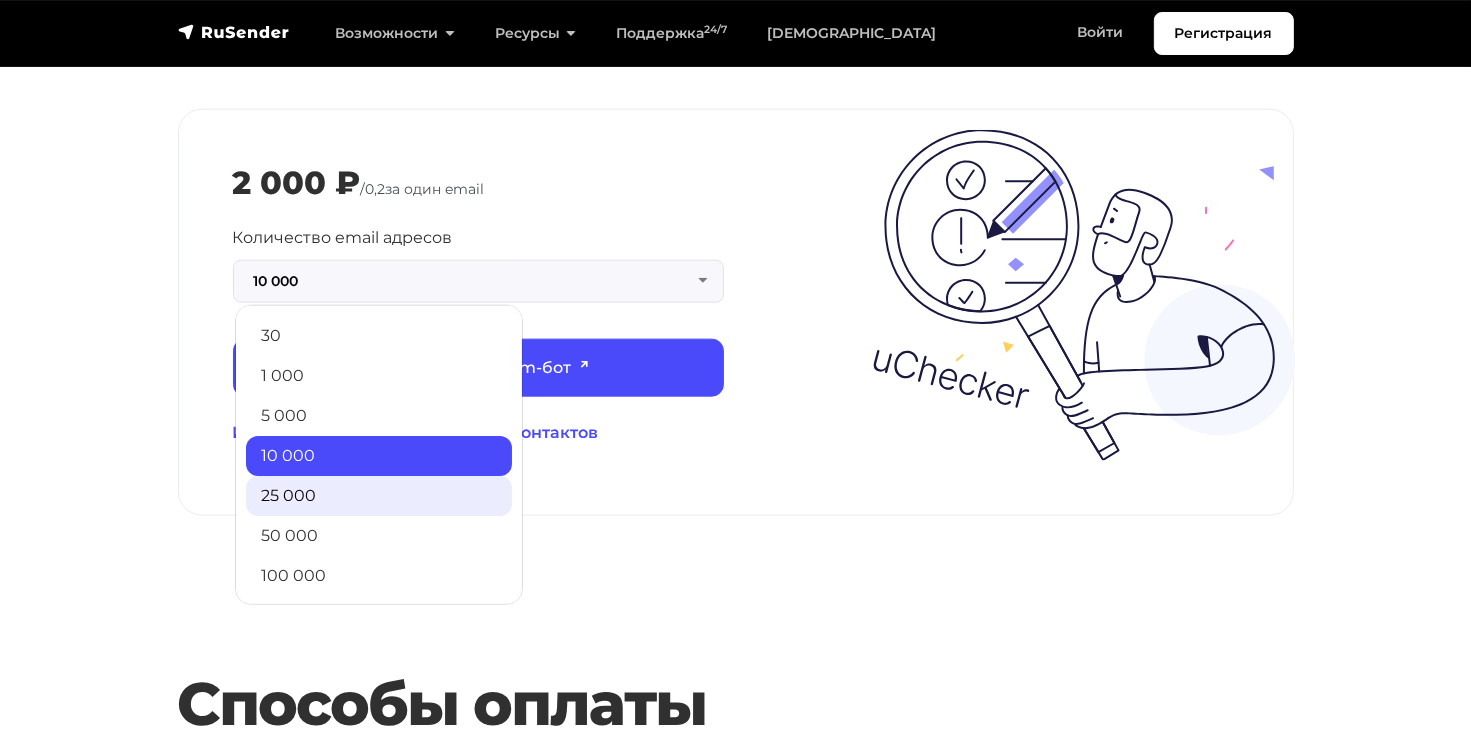 click on "25 000" at bounding box center [379, 496] 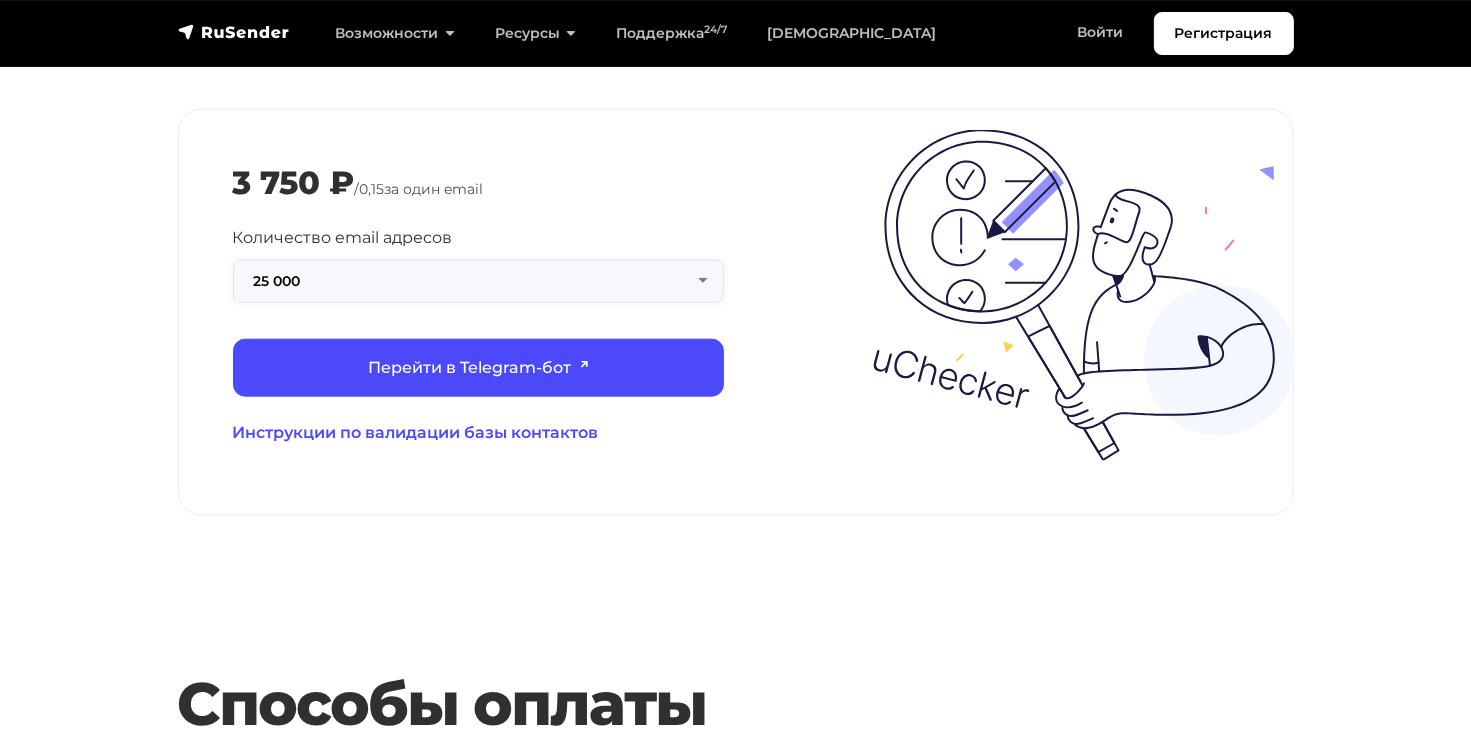 click on "25 000" at bounding box center (478, 281) 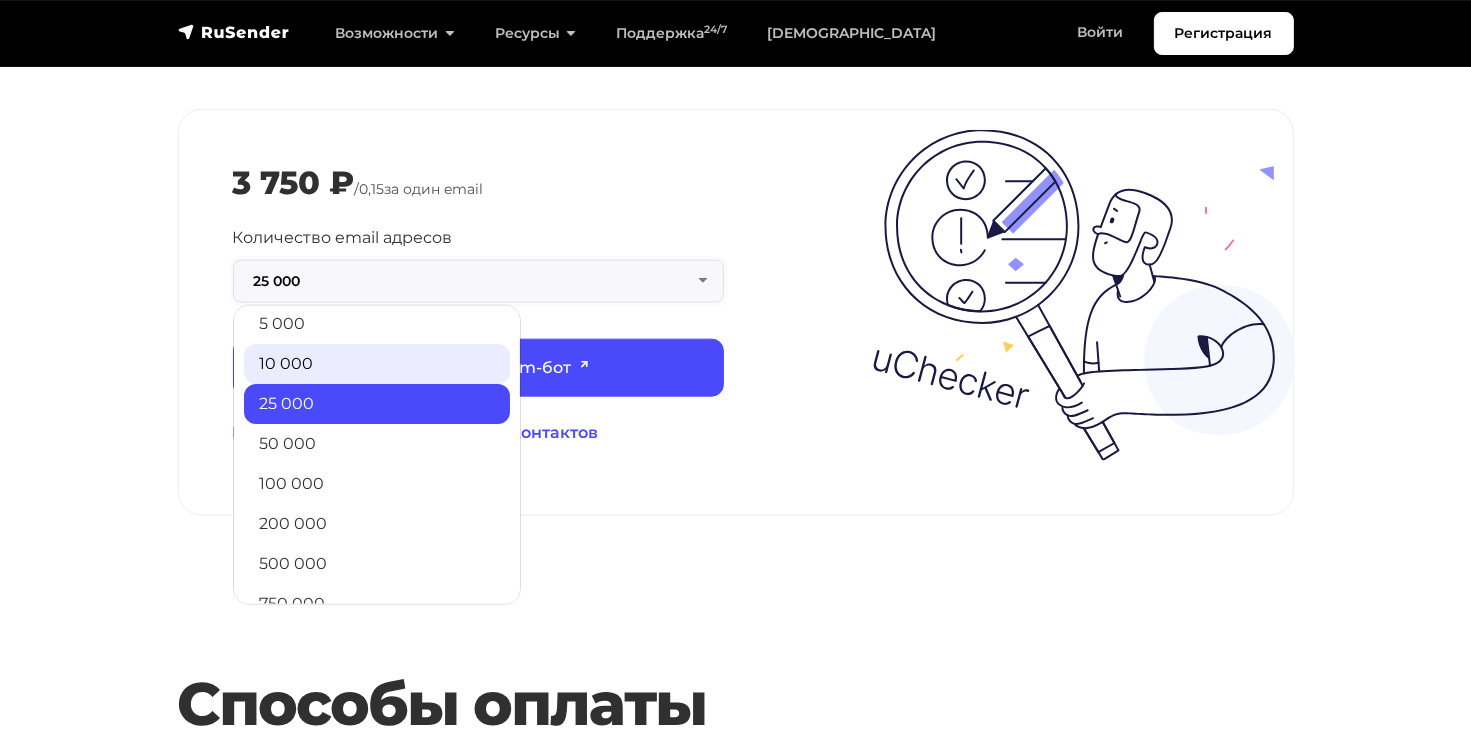 scroll, scrollTop: 161, scrollLeft: 0, axis: vertical 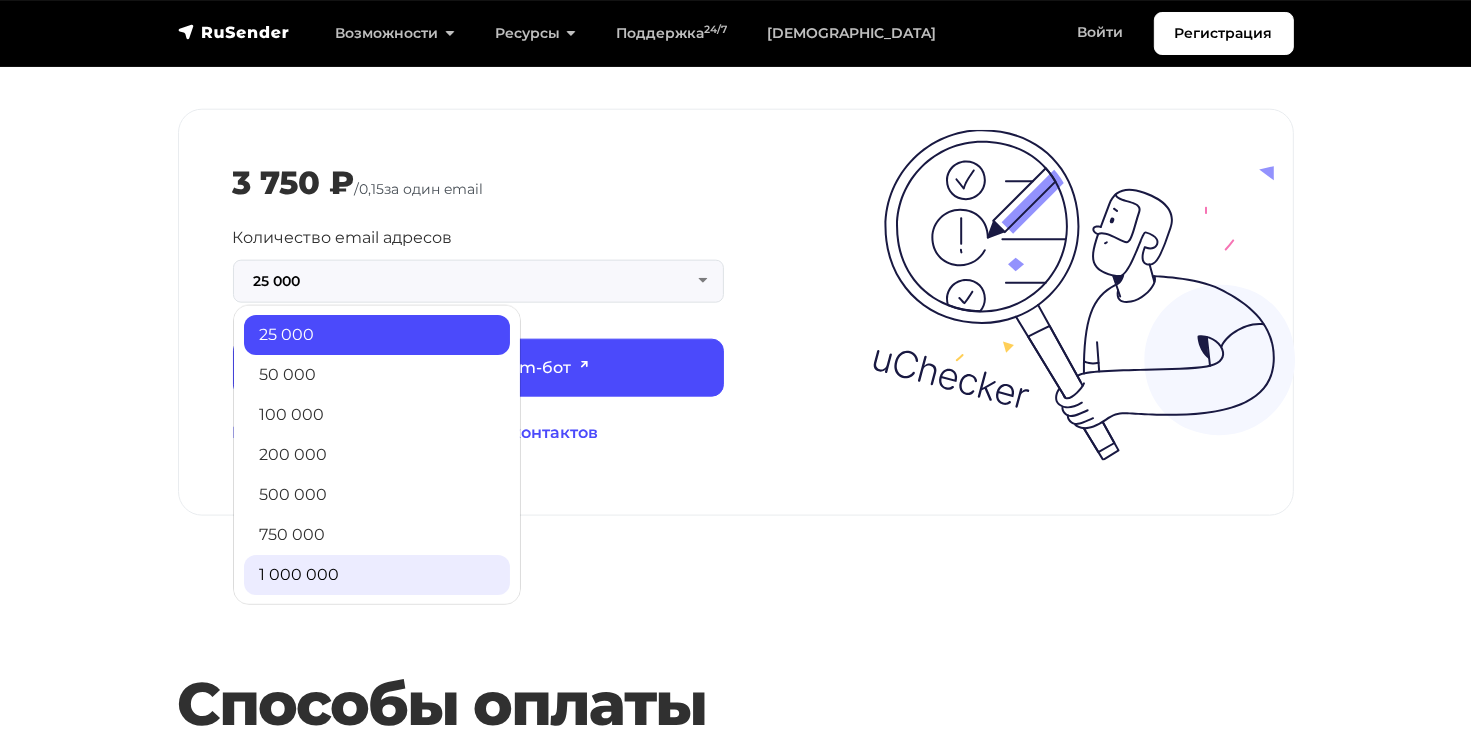 click on "1 000 000" at bounding box center (377, 575) 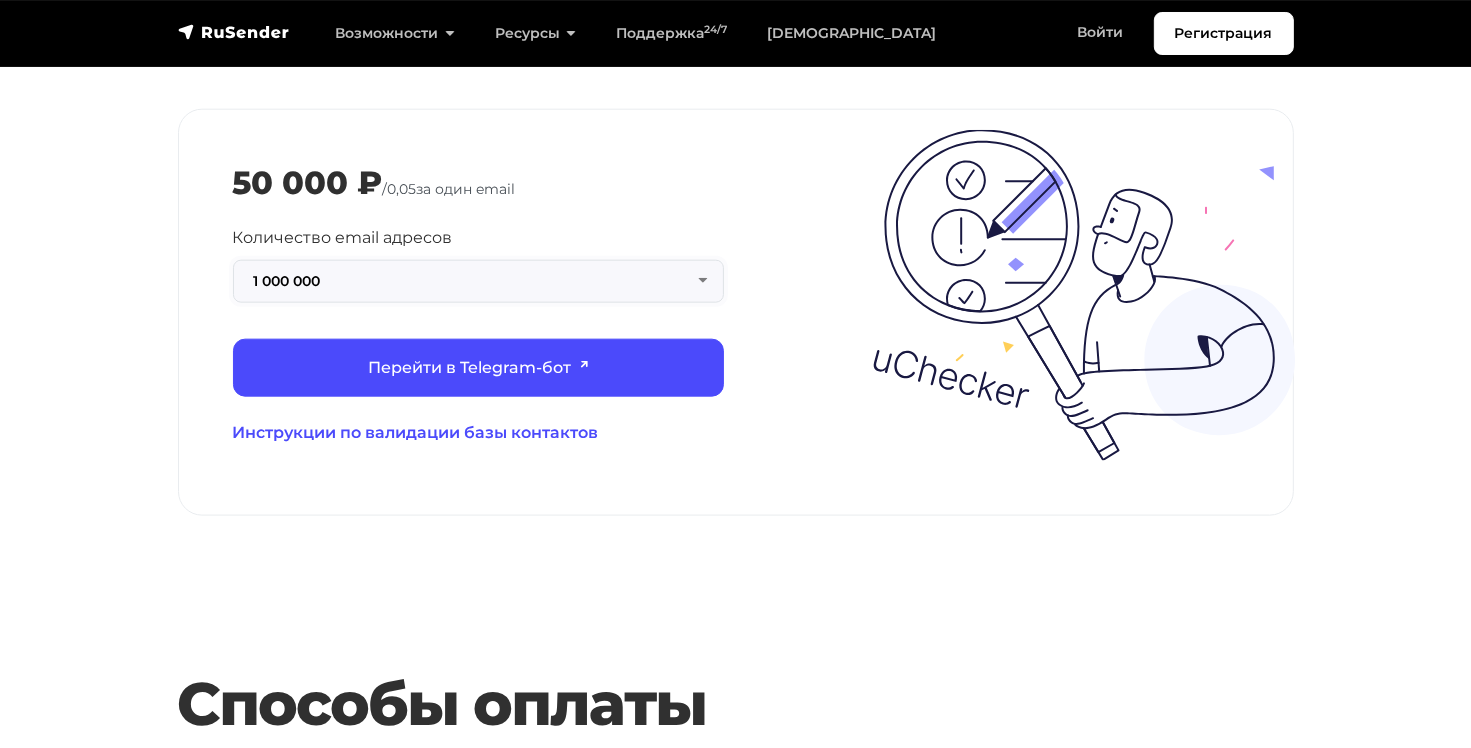 click on "1 000 000" at bounding box center [478, 281] 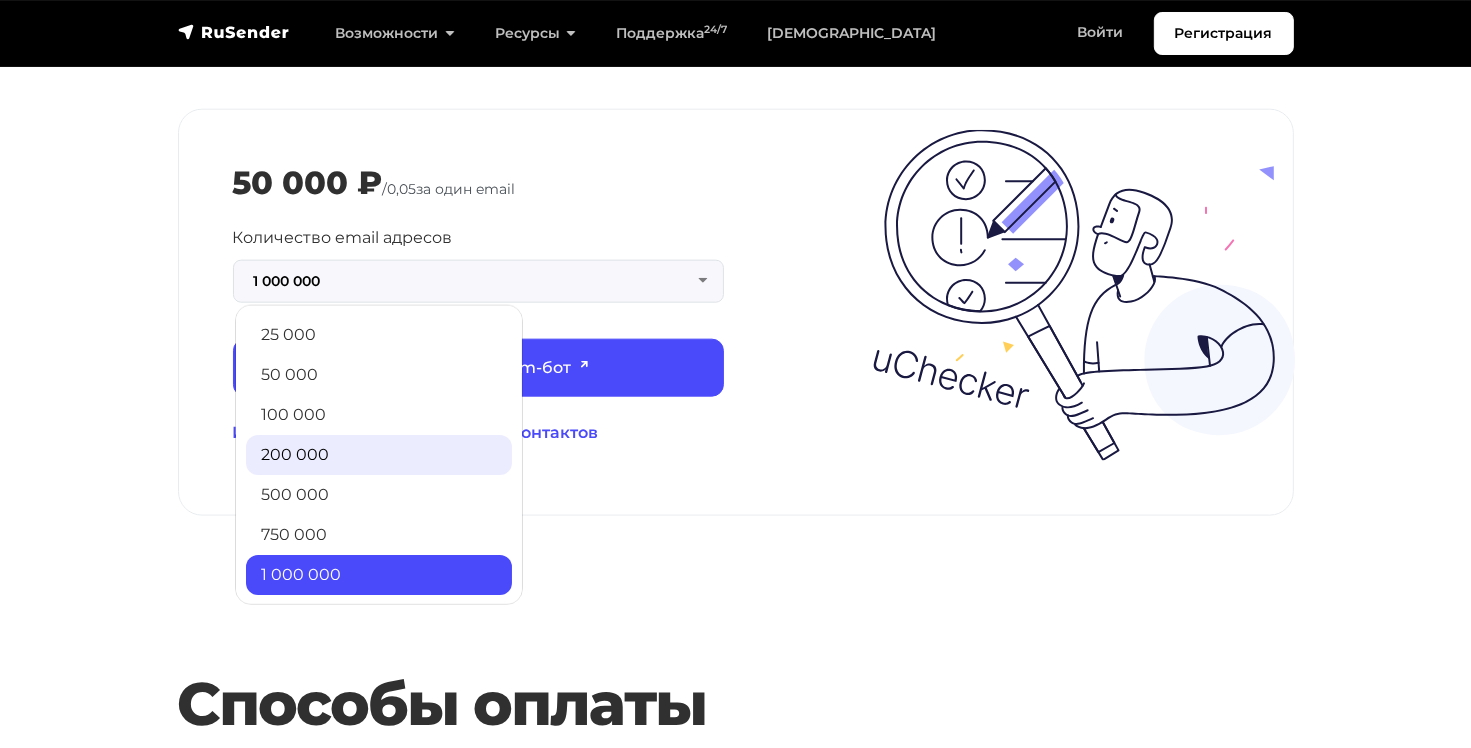 click on "200 000" at bounding box center (379, 455) 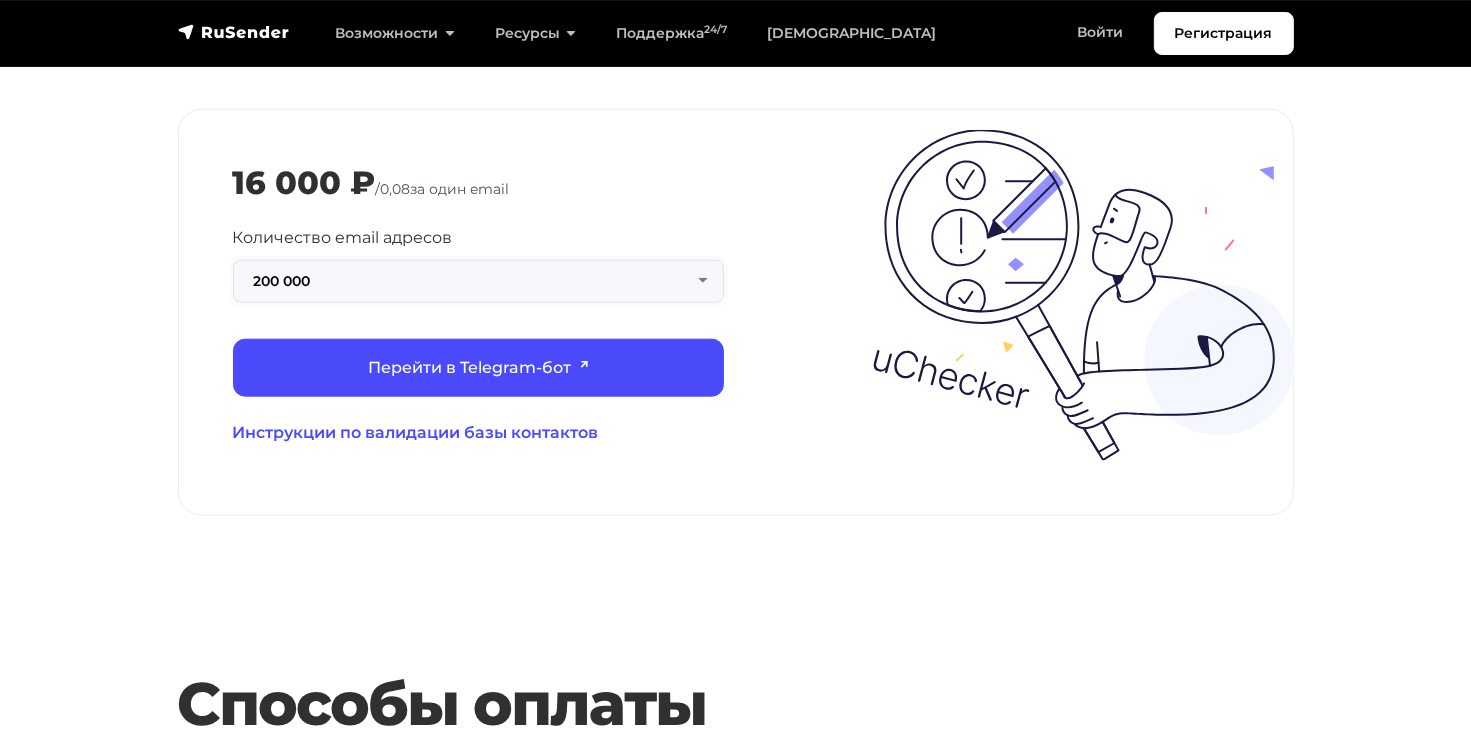 click on "200 000" at bounding box center (478, 281) 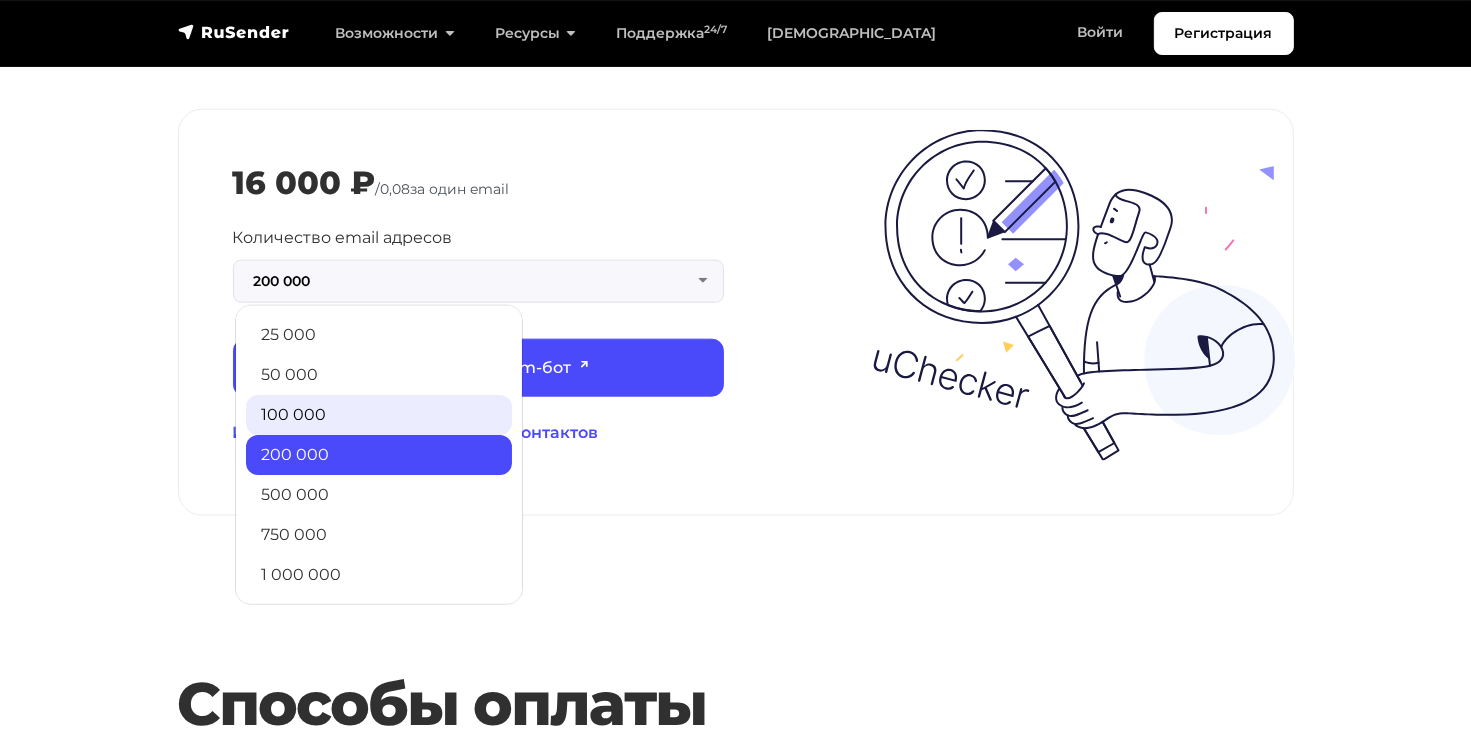 click on "100 000" at bounding box center (379, 415) 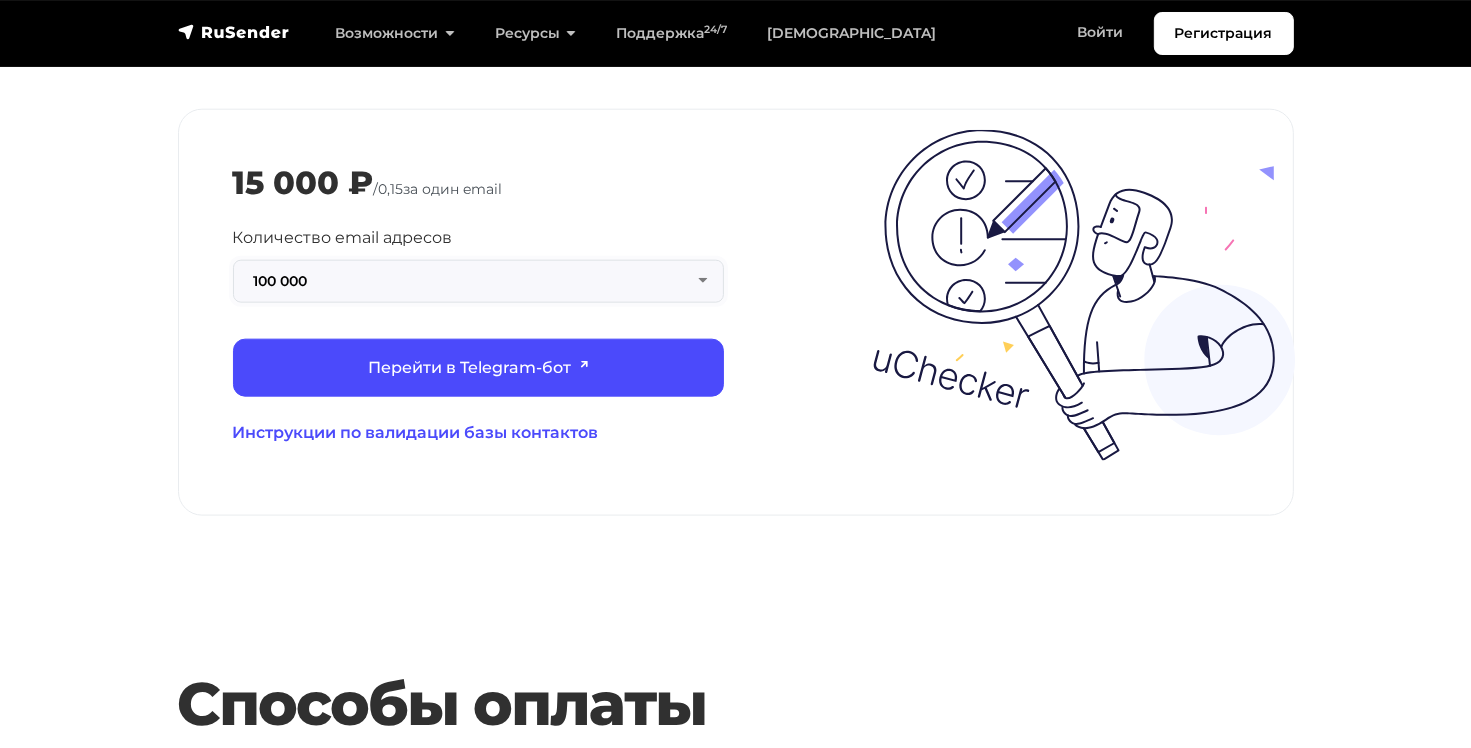 click on "100 000" at bounding box center (478, 281) 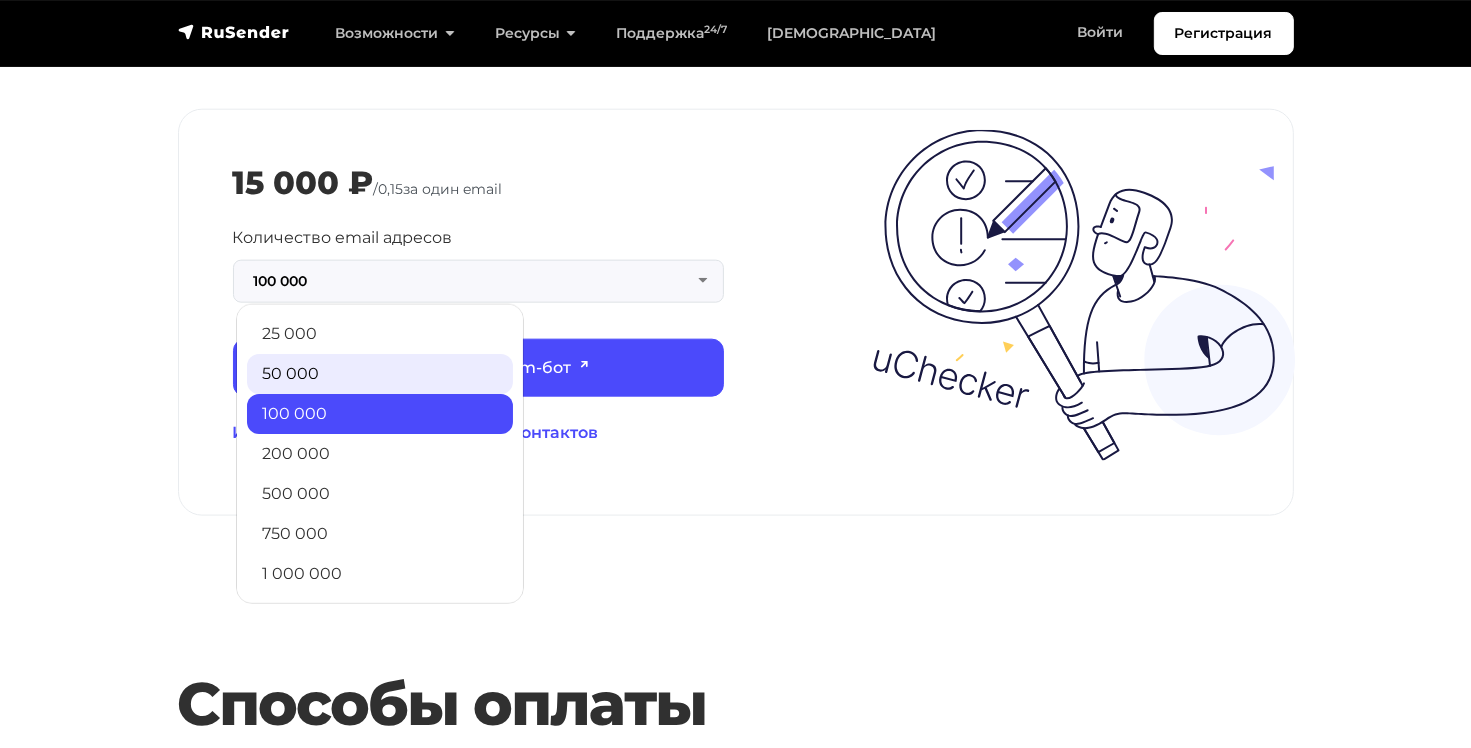 click on "50 000" at bounding box center [380, 374] 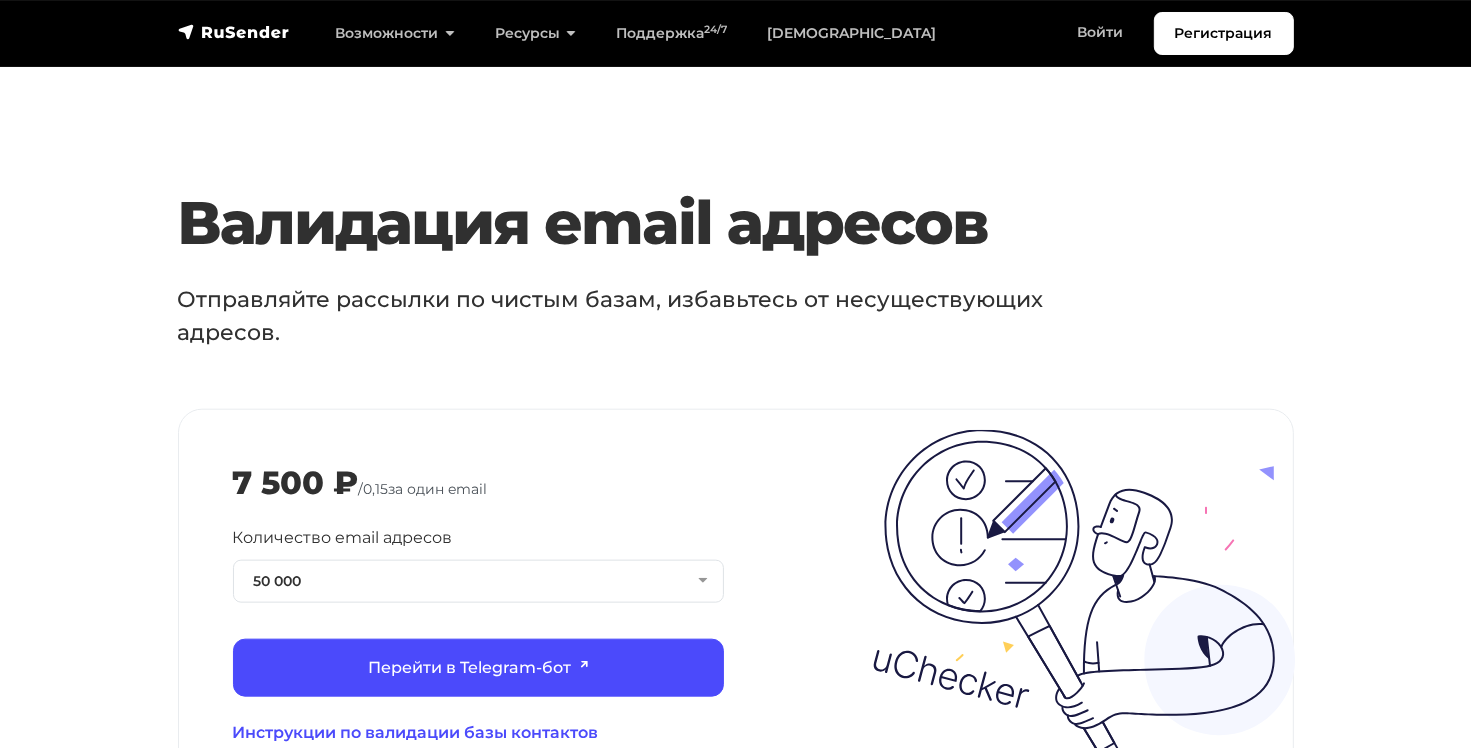 scroll, scrollTop: 2100, scrollLeft: 0, axis: vertical 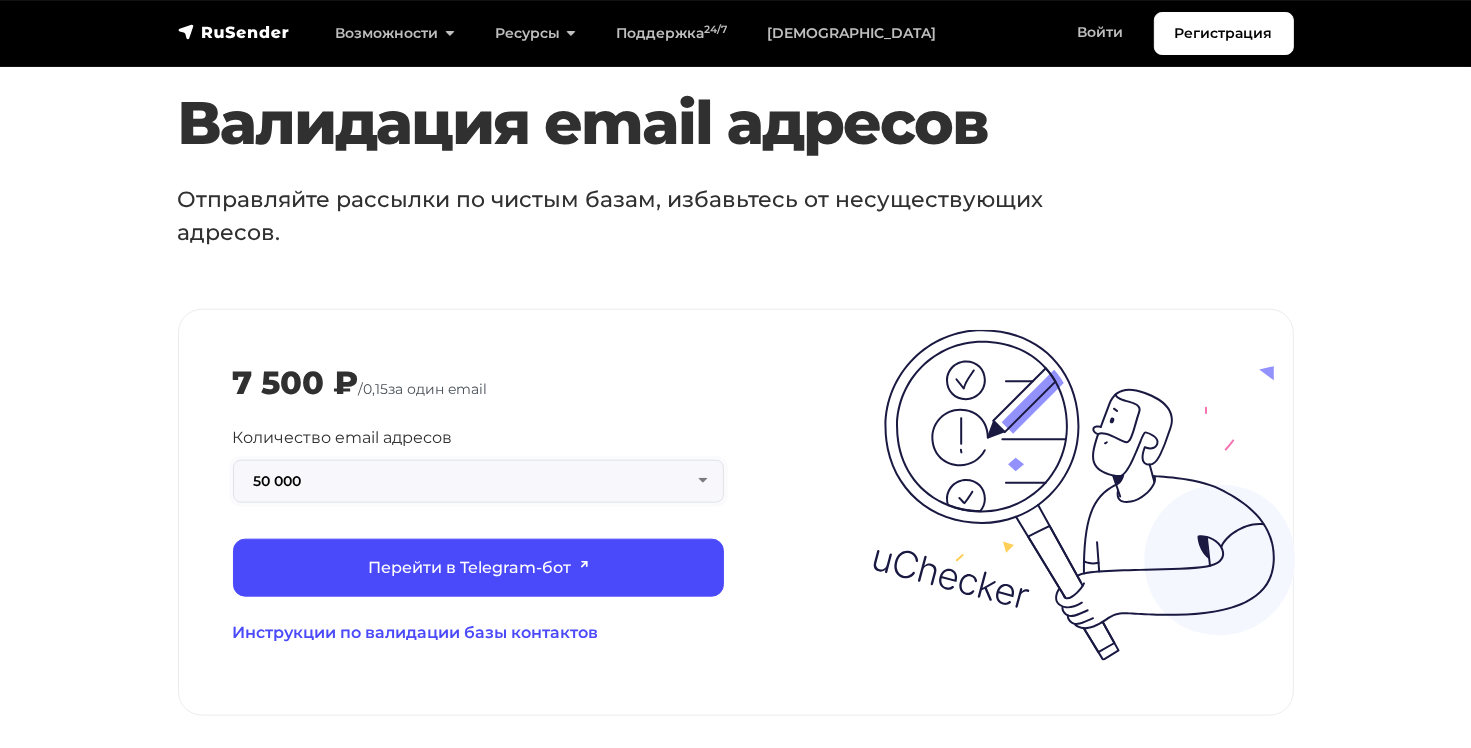 click on "50 000" at bounding box center (478, 481) 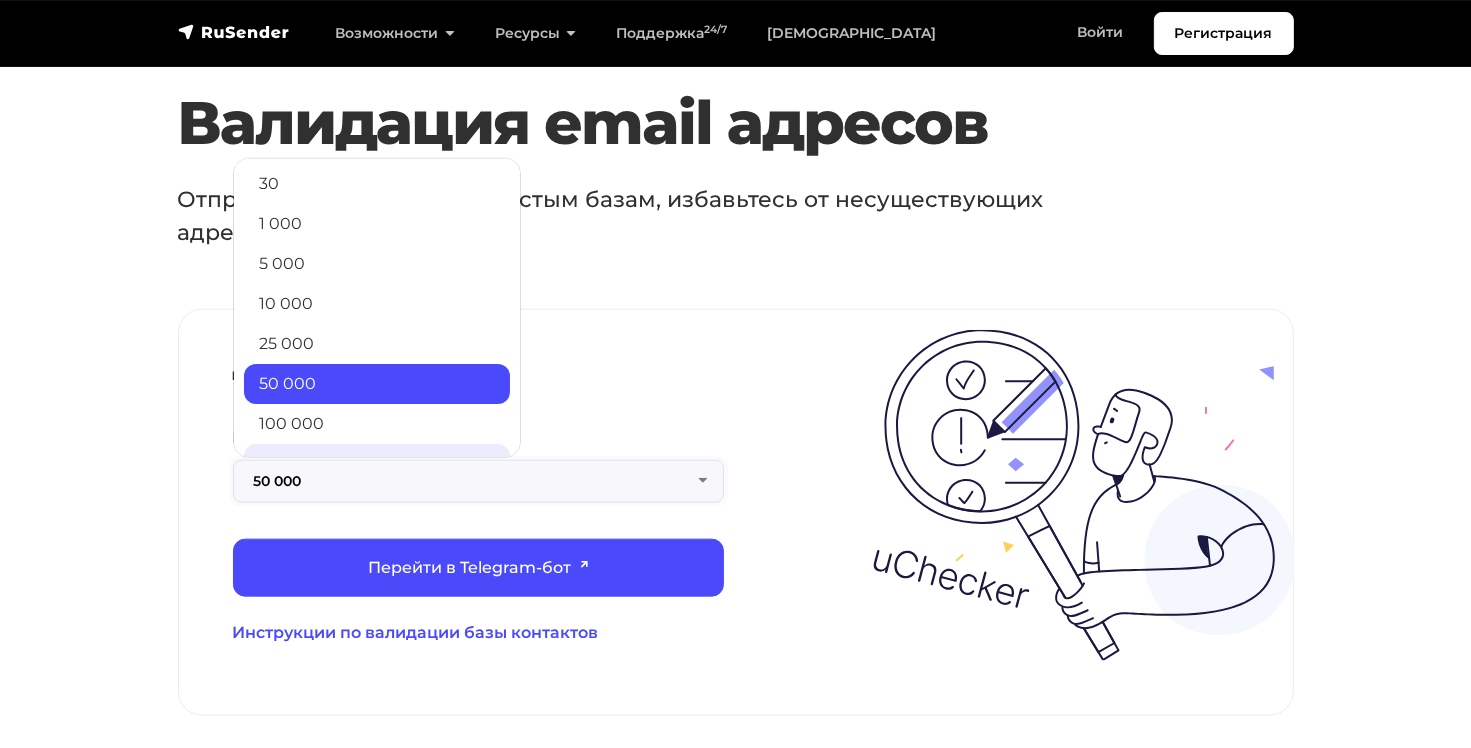 scroll, scrollTop: 0, scrollLeft: 0, axis: both 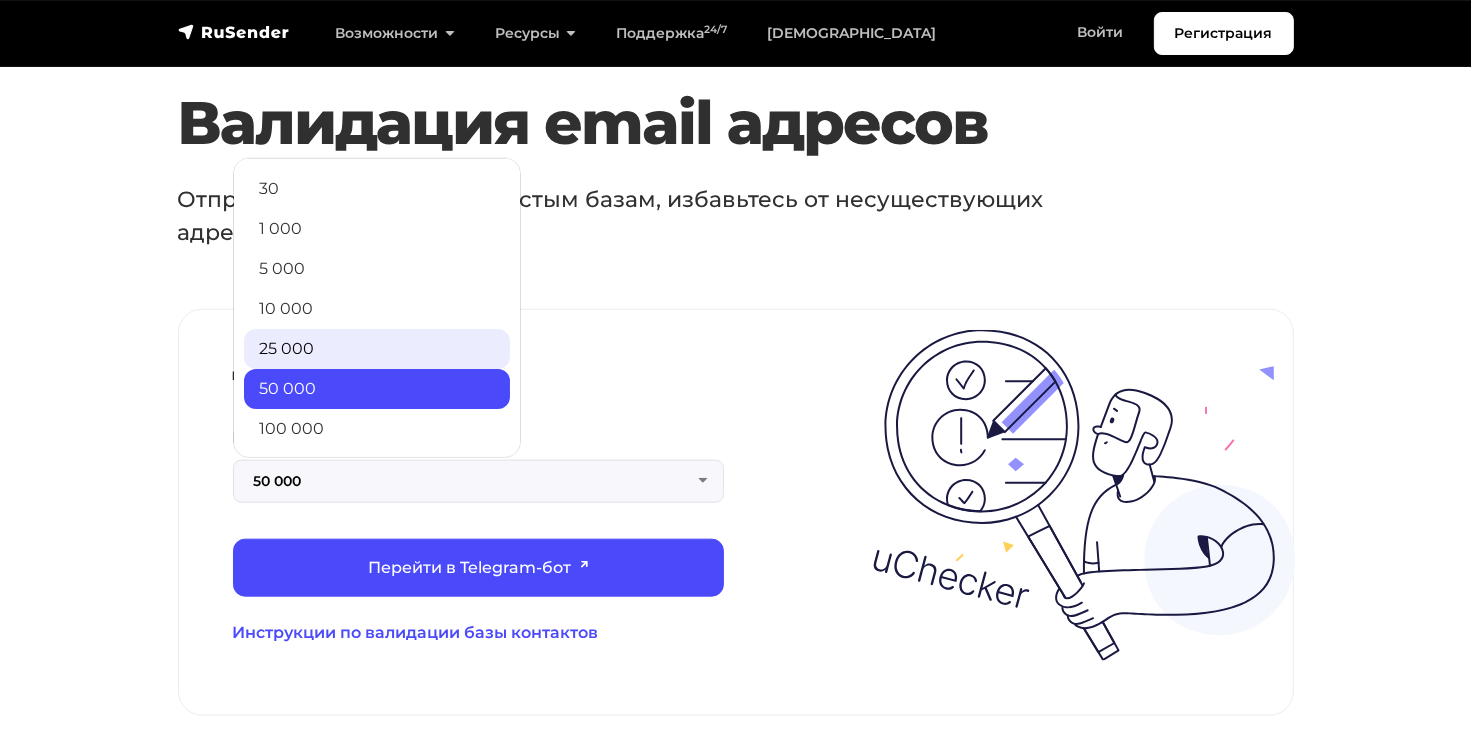 click on "25 000" at bounding box center (377, 349) 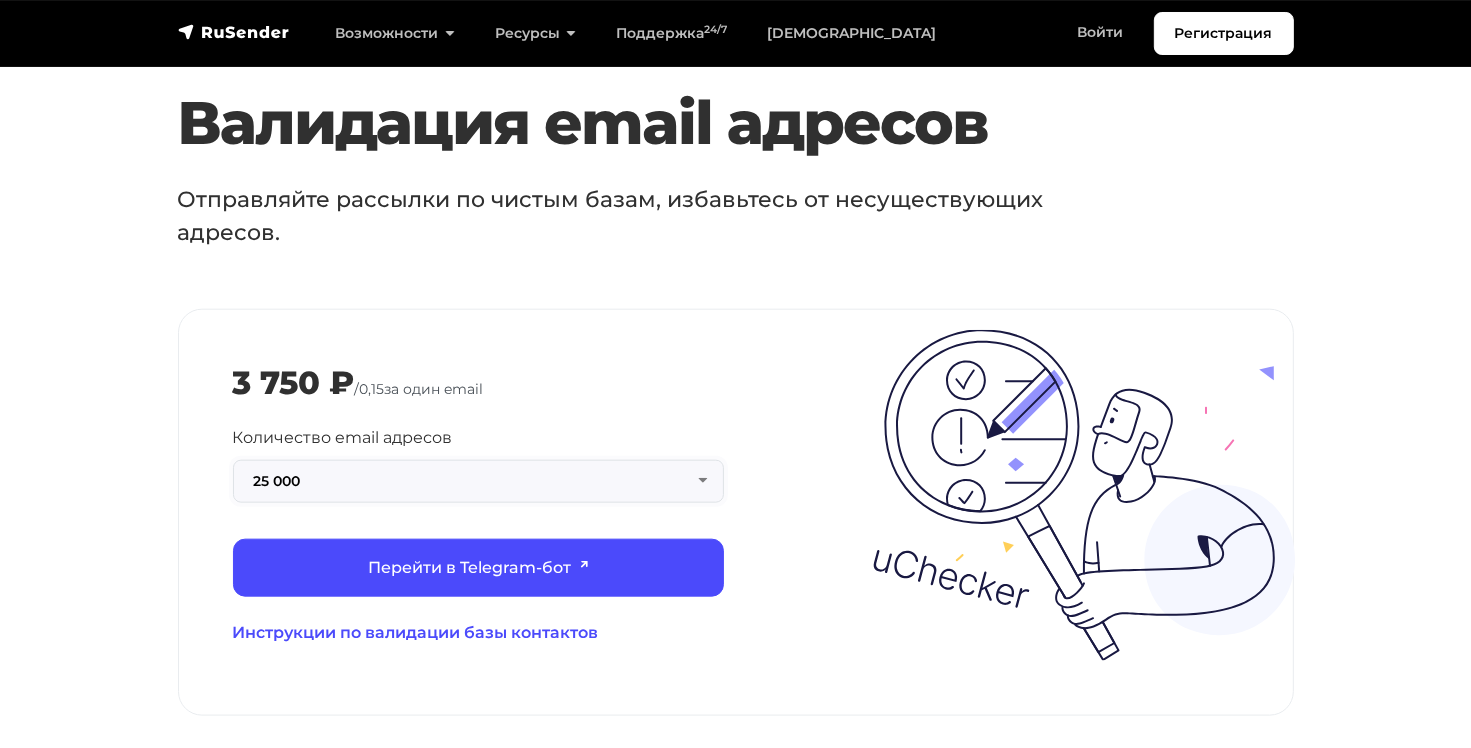 click on "25 000" at bounding box center [478, 481] 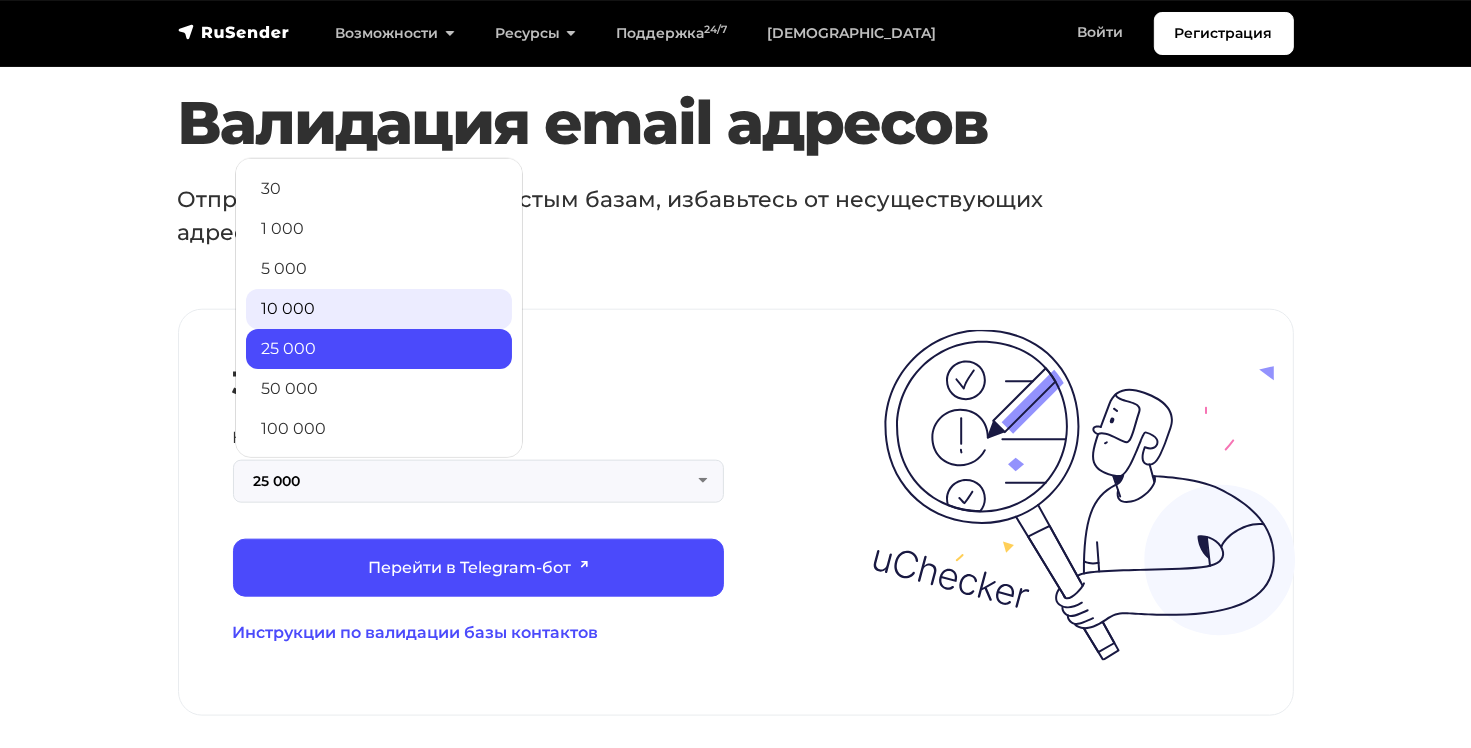 click on "10 000" at bounding box center (379, 309) 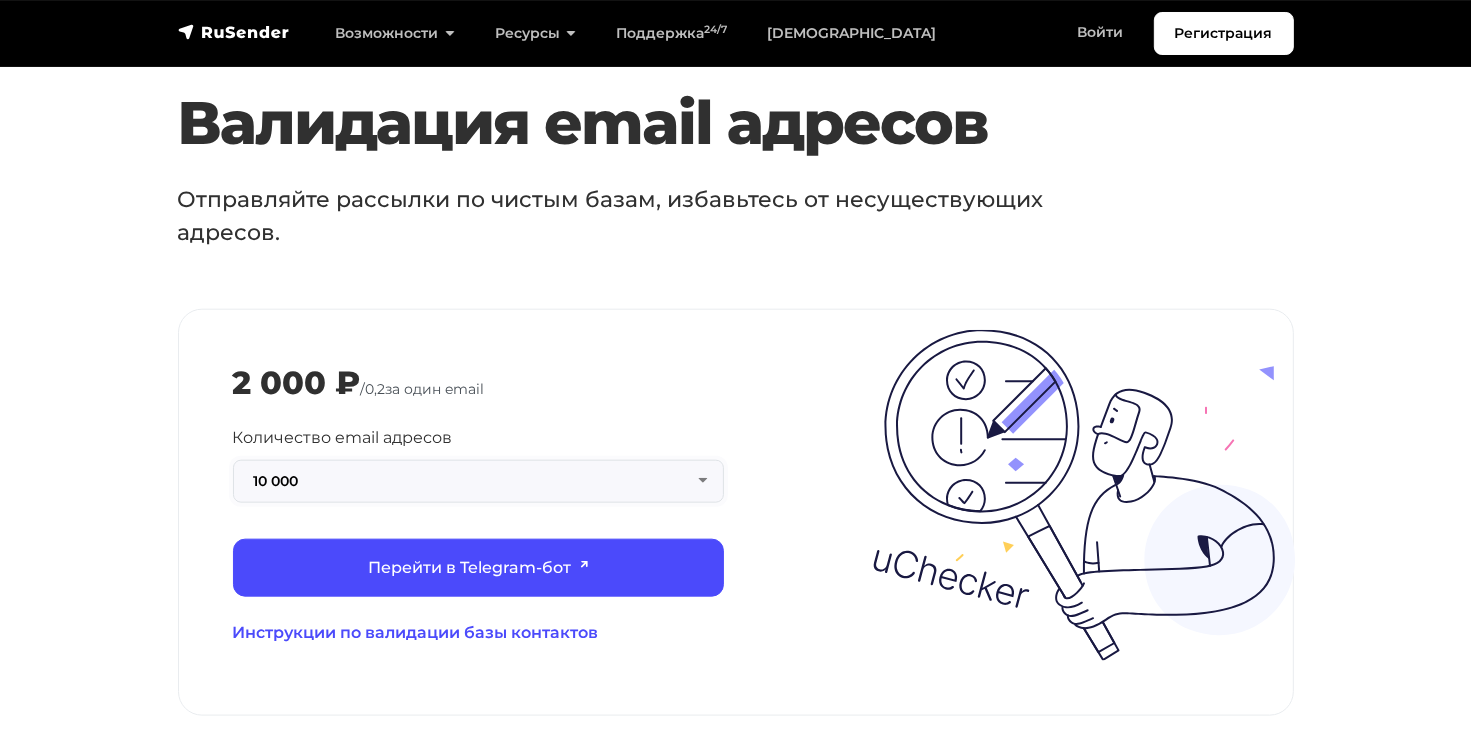 click on "10 000" at bounding box center (478, 481) 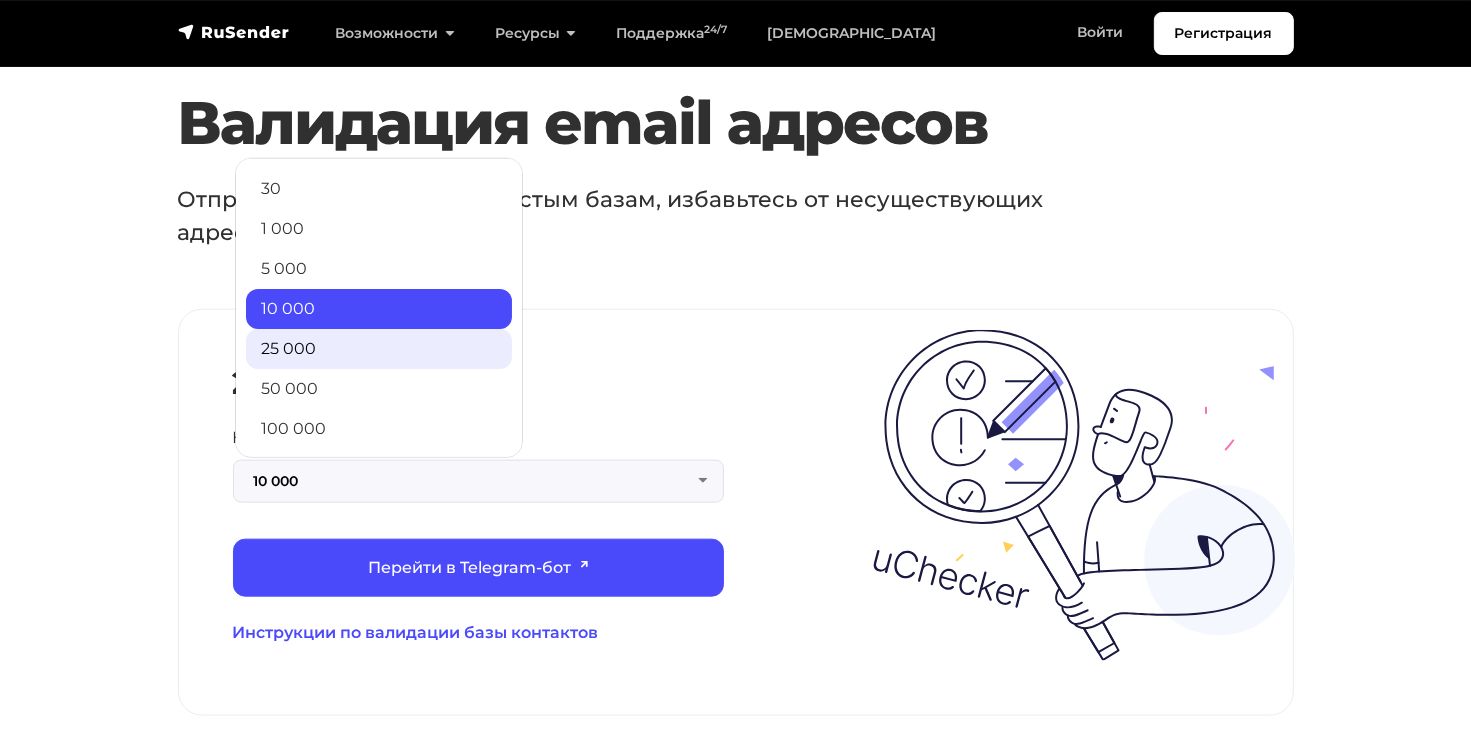 click on "25 000" at bounding box center (379, 349) 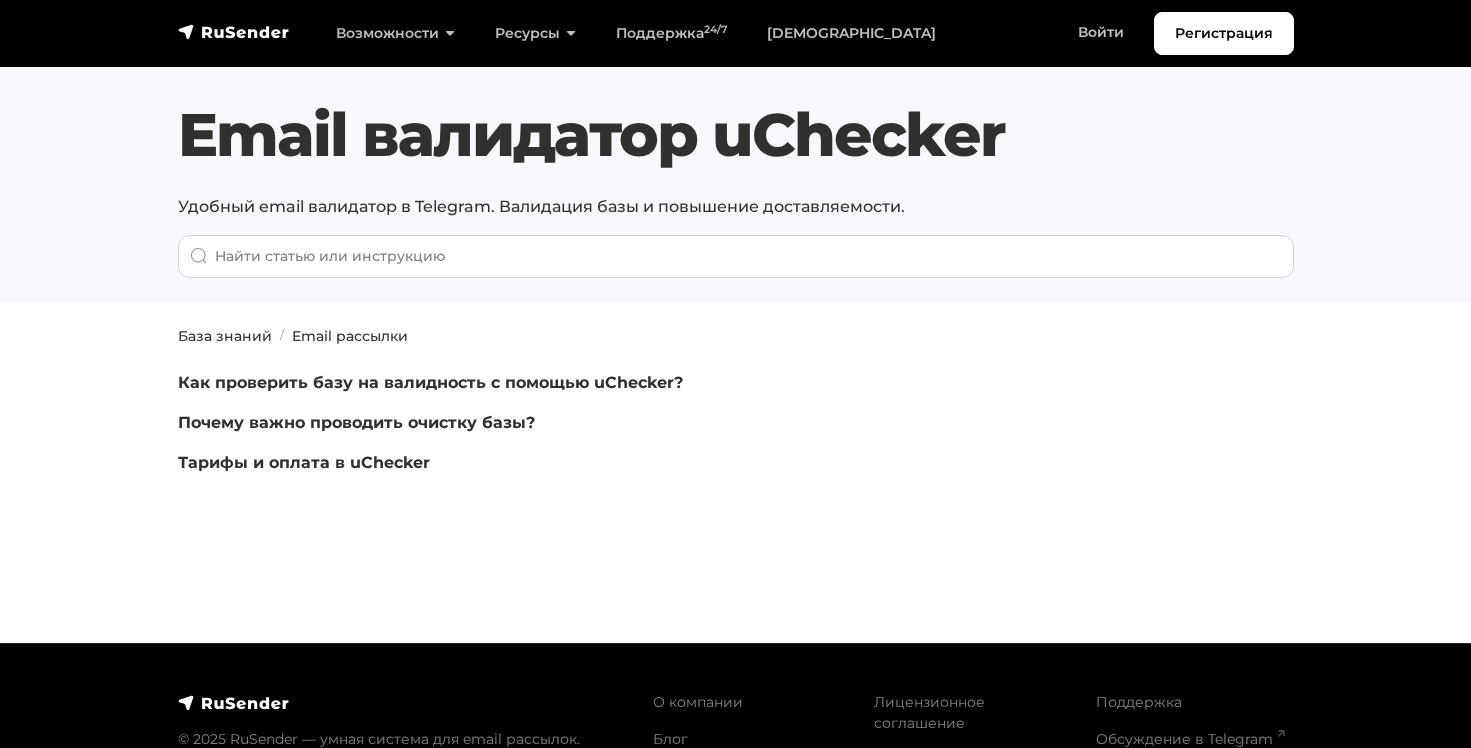 scroll, scrollTop: 0, scrollLeft: 0, axis: both 